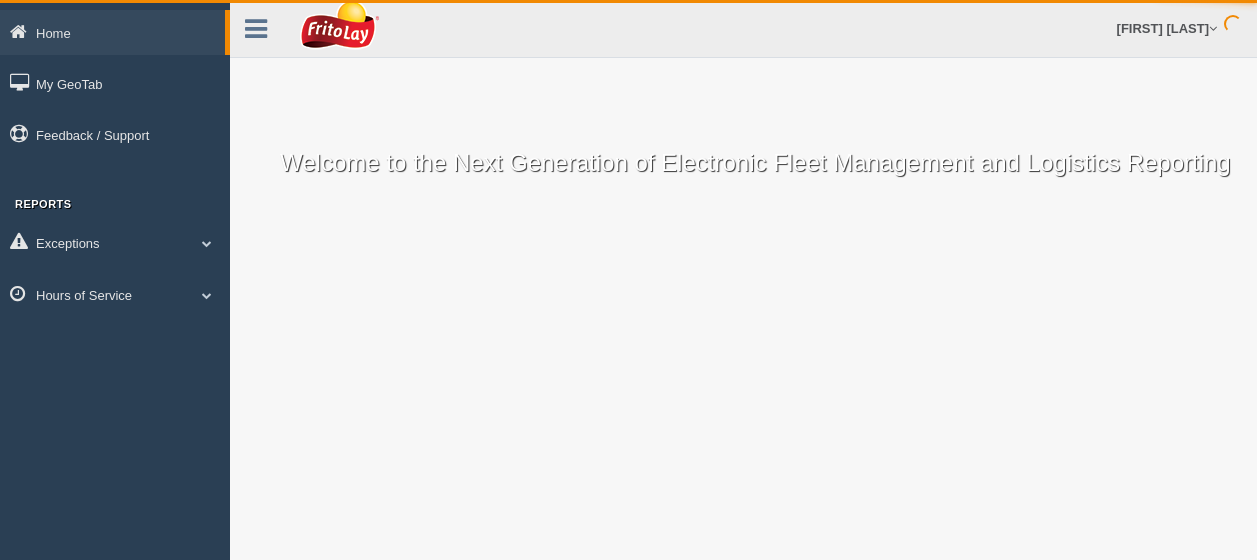 scroll, scrollTop: 0, scrollLeft: 0, axis: both 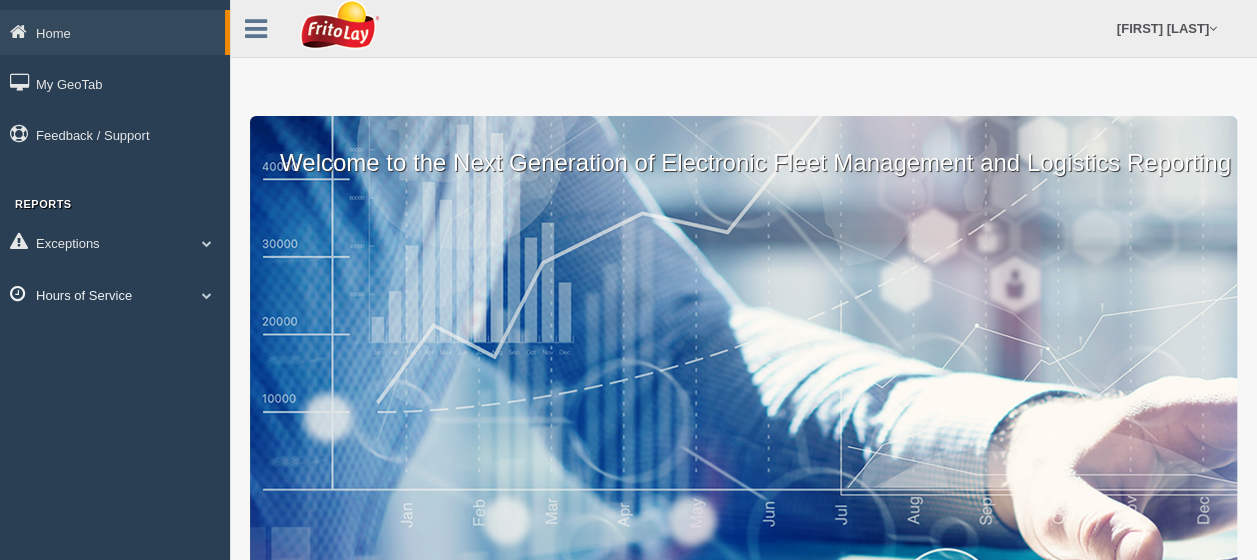 click on "Hours of Service" at bounding box center (112, 32) 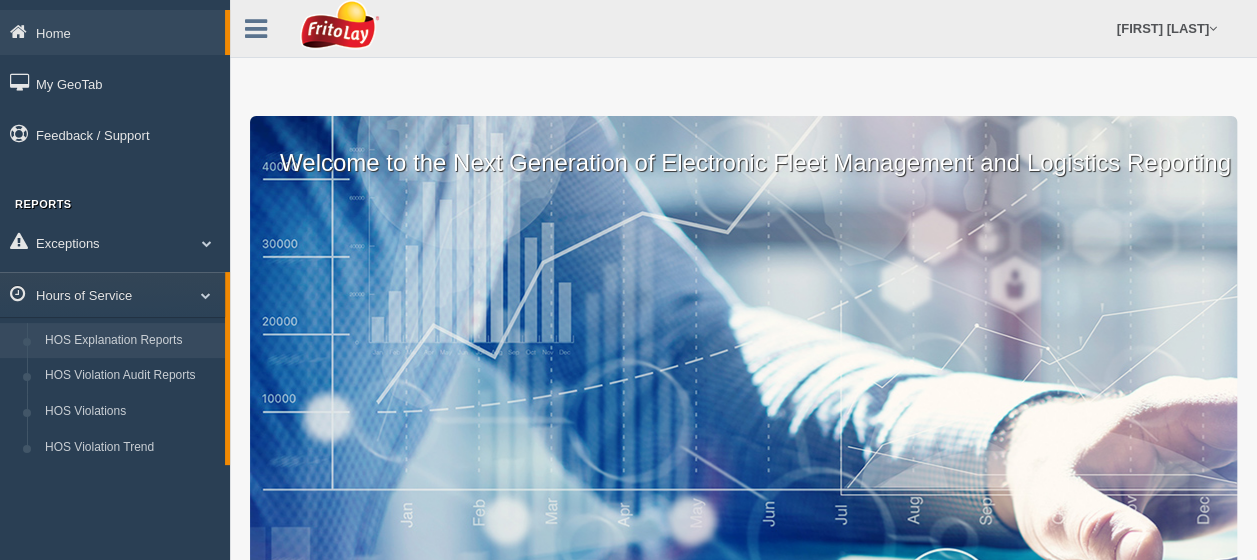 click on "HOS Explanation Reports" at bounding box center (130, 341) 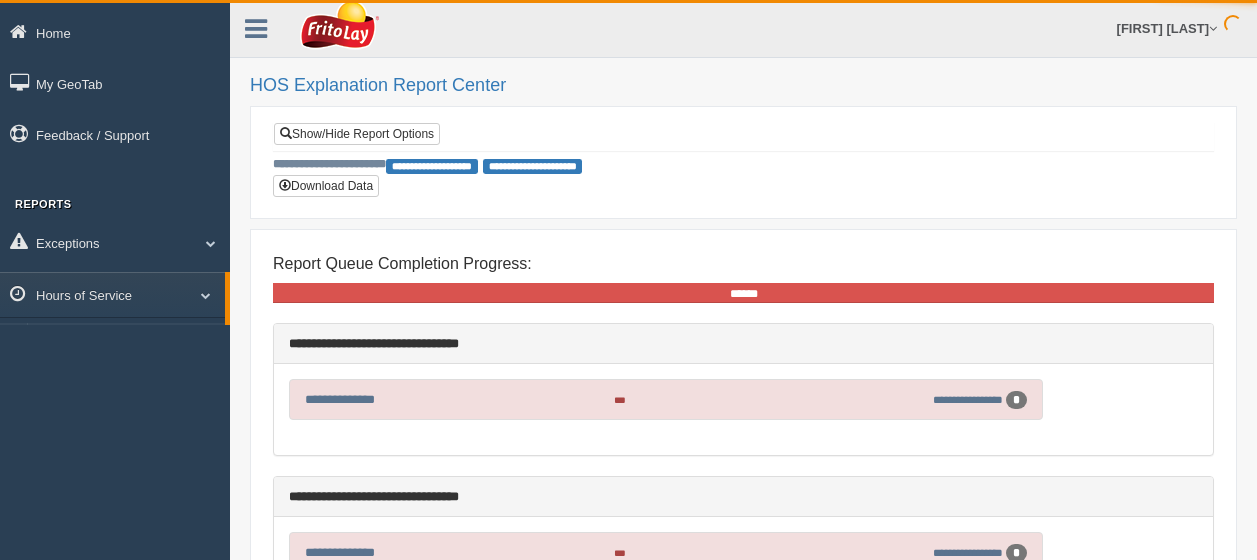scroll, scrollTop: 0, scrollLeft: 0, axis: both 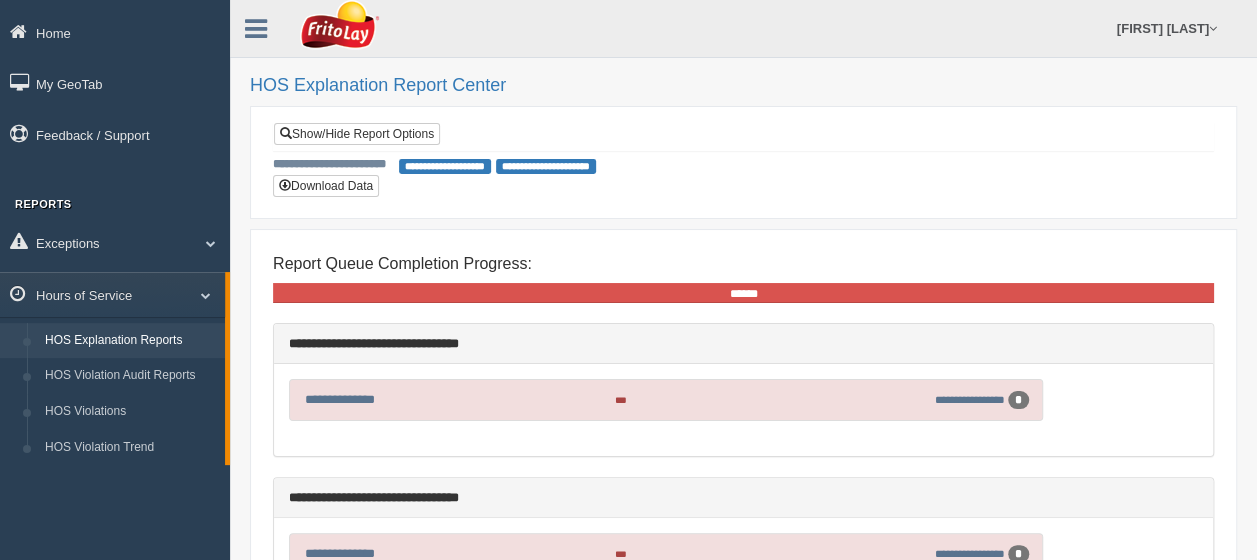 click on "**********" at bounding box center (445, 166) 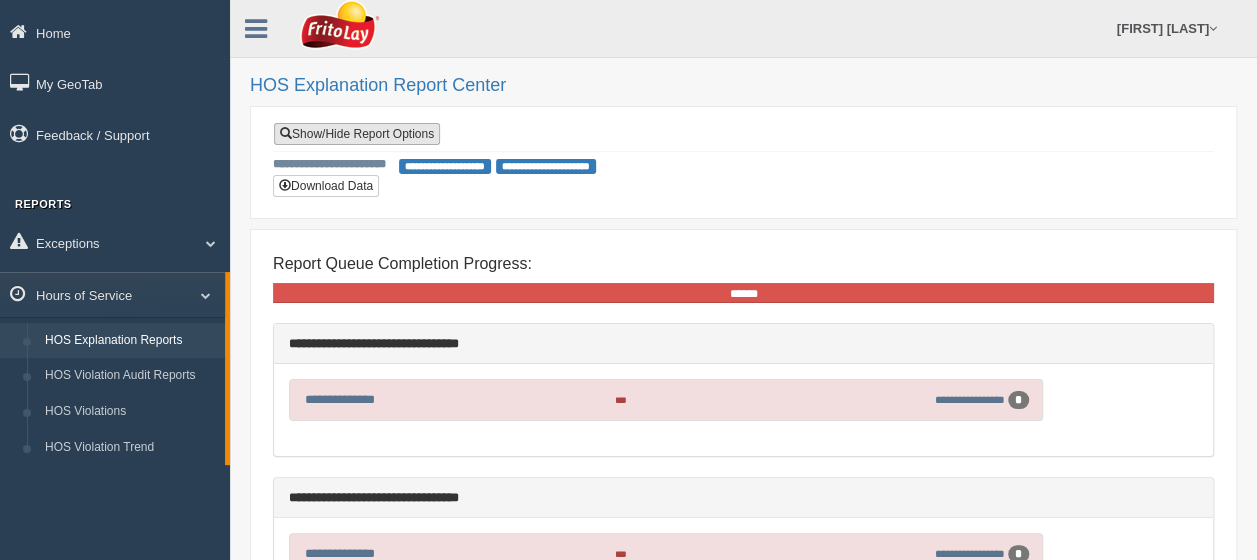 click on "Show/Hide Report Options" at bounding box center [357, 134] 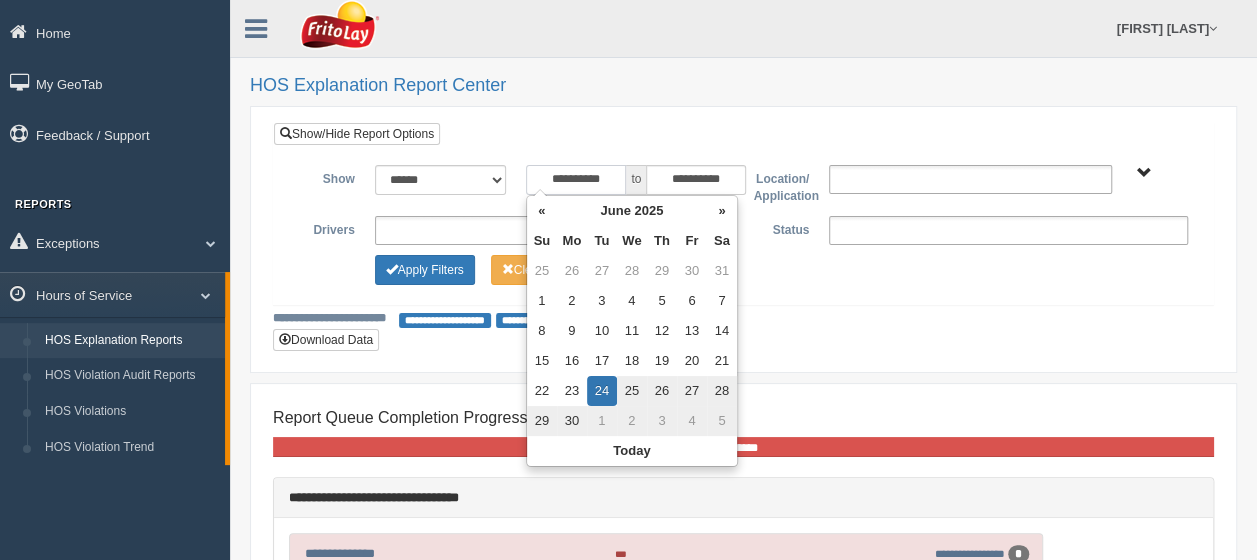 click on "**********" at bounding box center [576, 180] 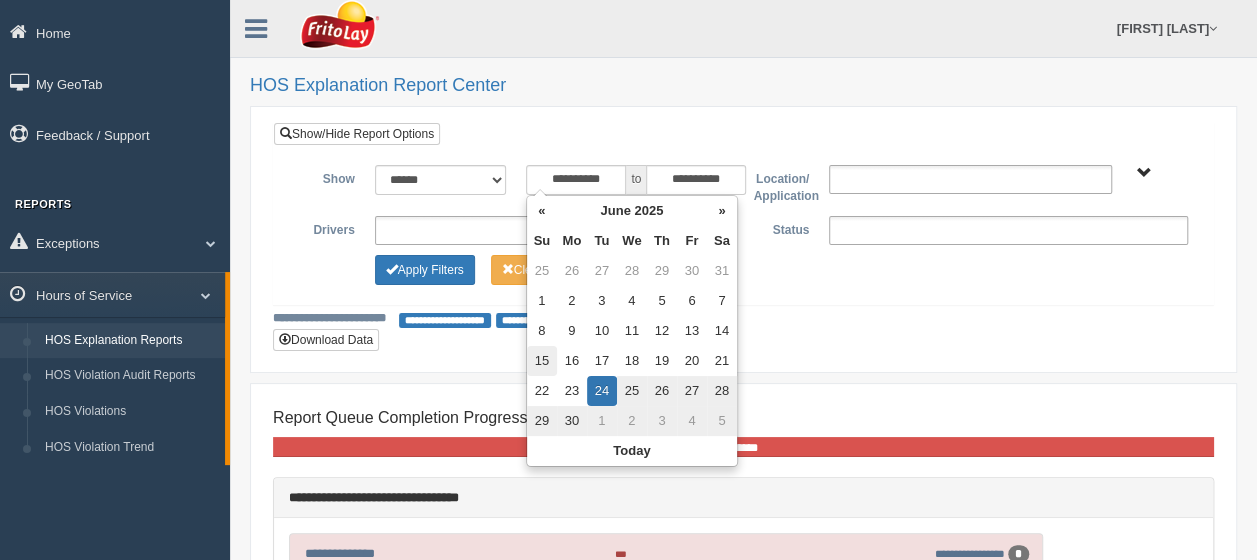 click on "15" at bounding box center [542, 271] 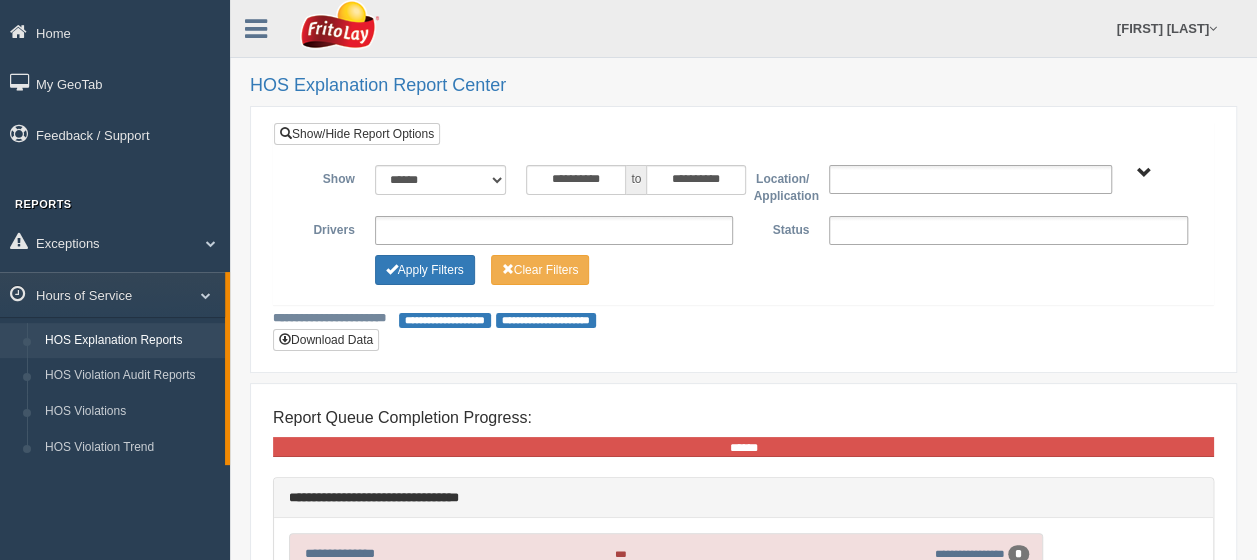 click on "**********" at bounding box center (743, 319) 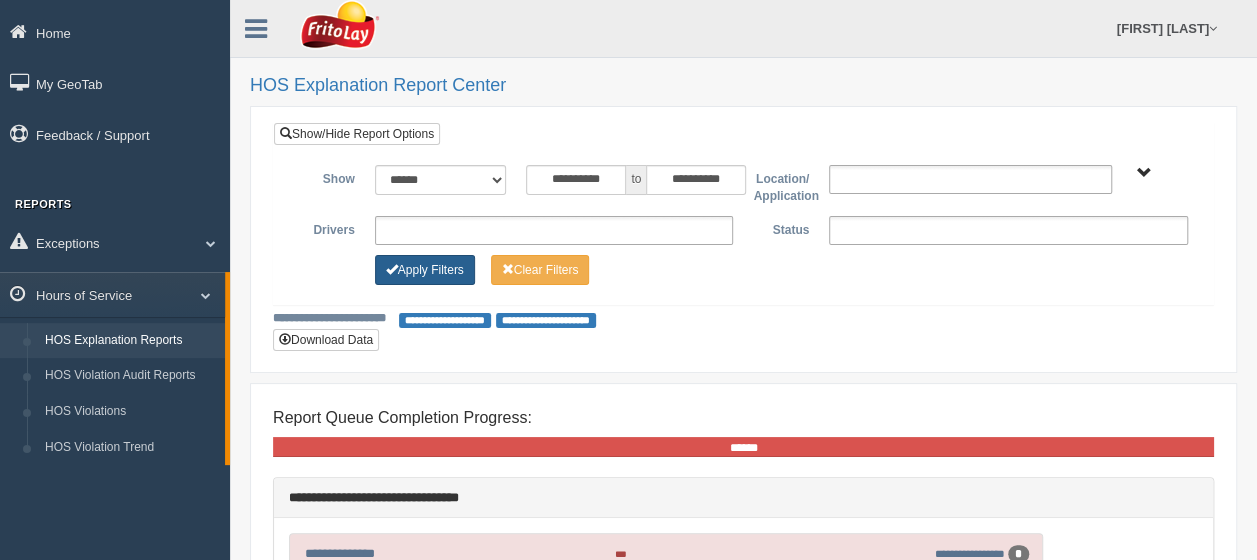 click on "Apply Filters" at bounding box center [425, 270] 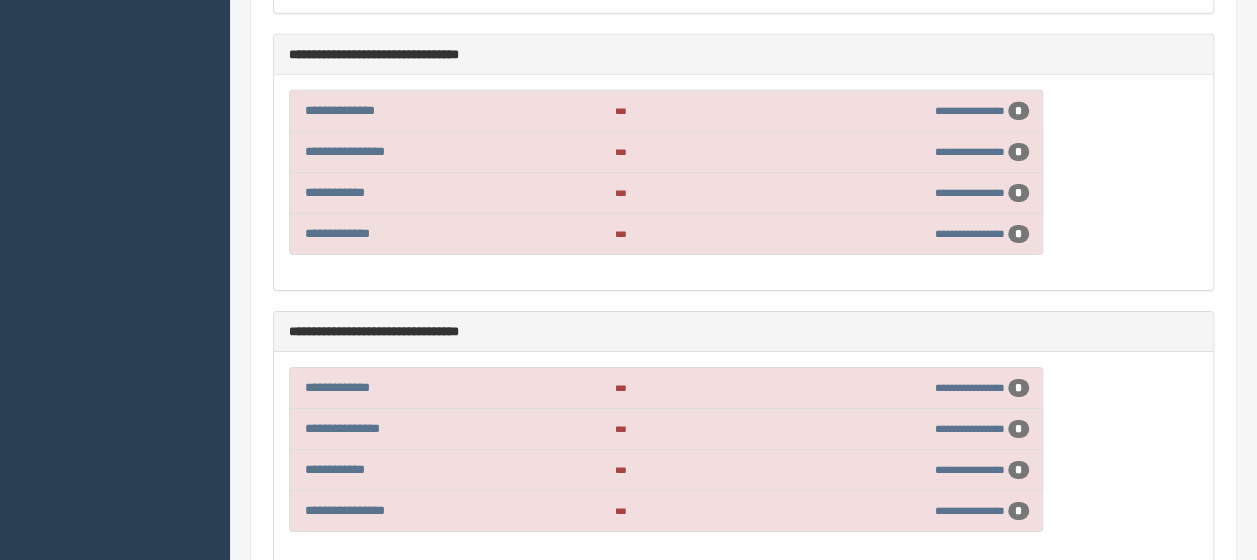 scroll, scrollTop: 3400, scrollLeft: 0, axis: vertical 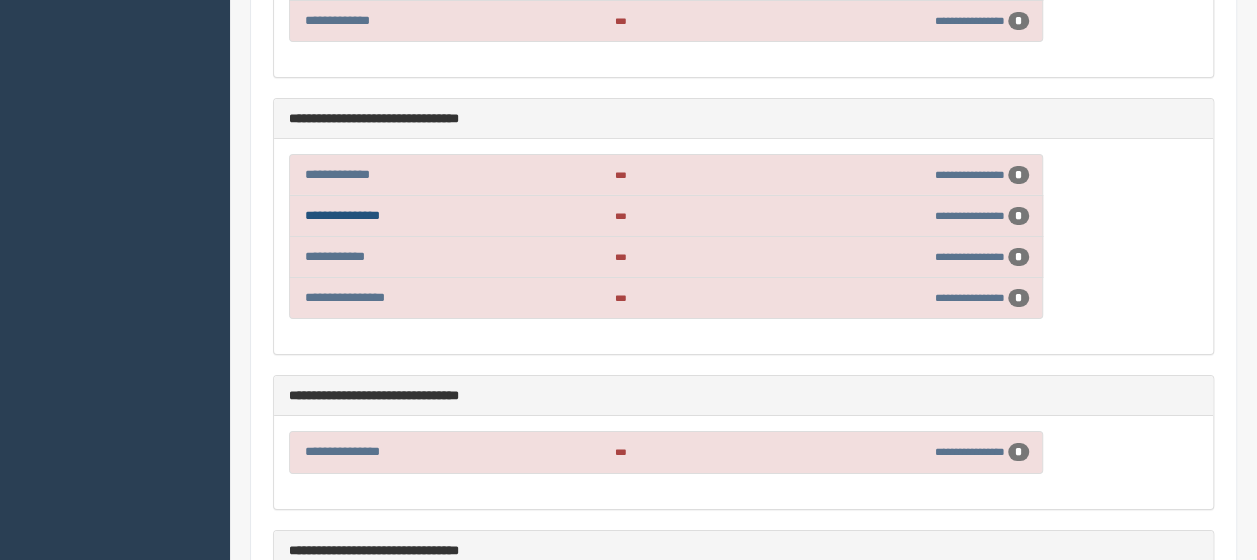 click on "**********" at bounding box center (342, 215) 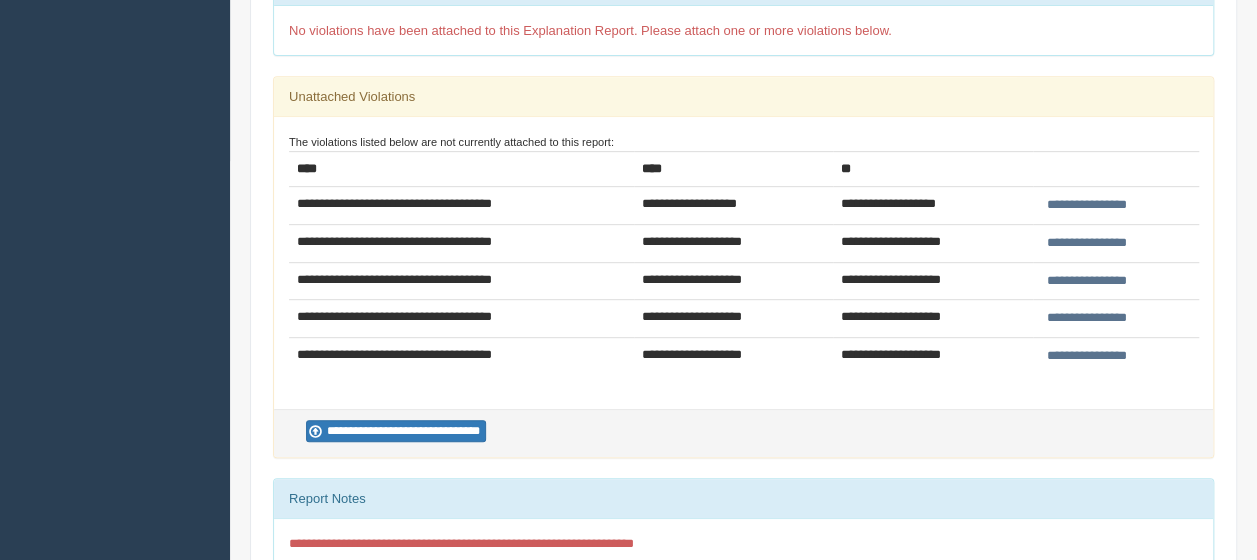 scroll, scrollTop: 400, scrollLeft: 0, axis: vertical 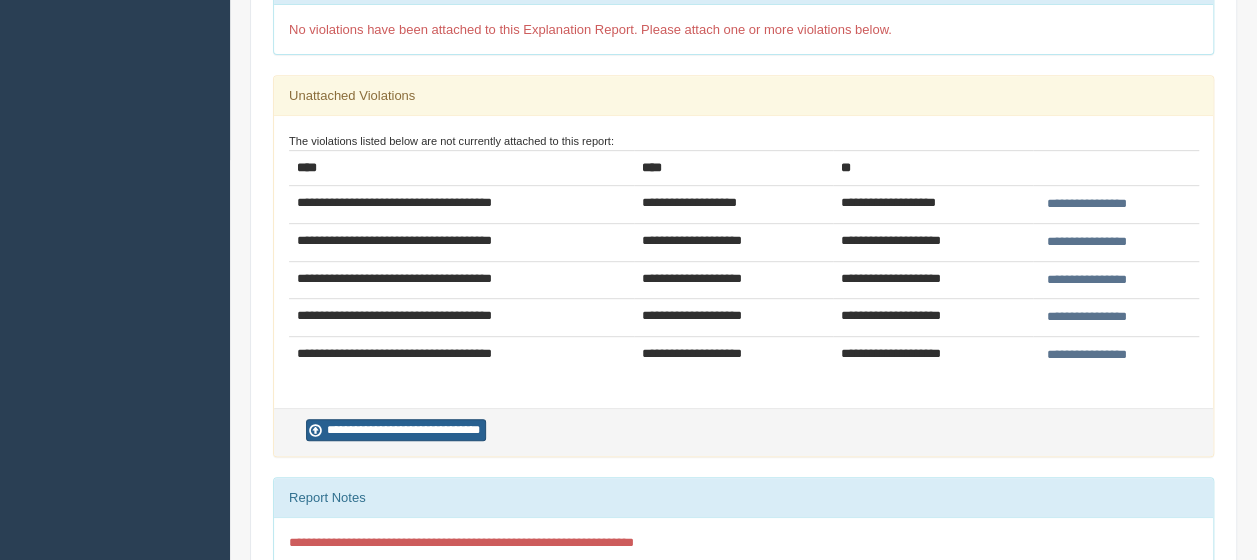 click on "**********" at bounding box center [396, 430] 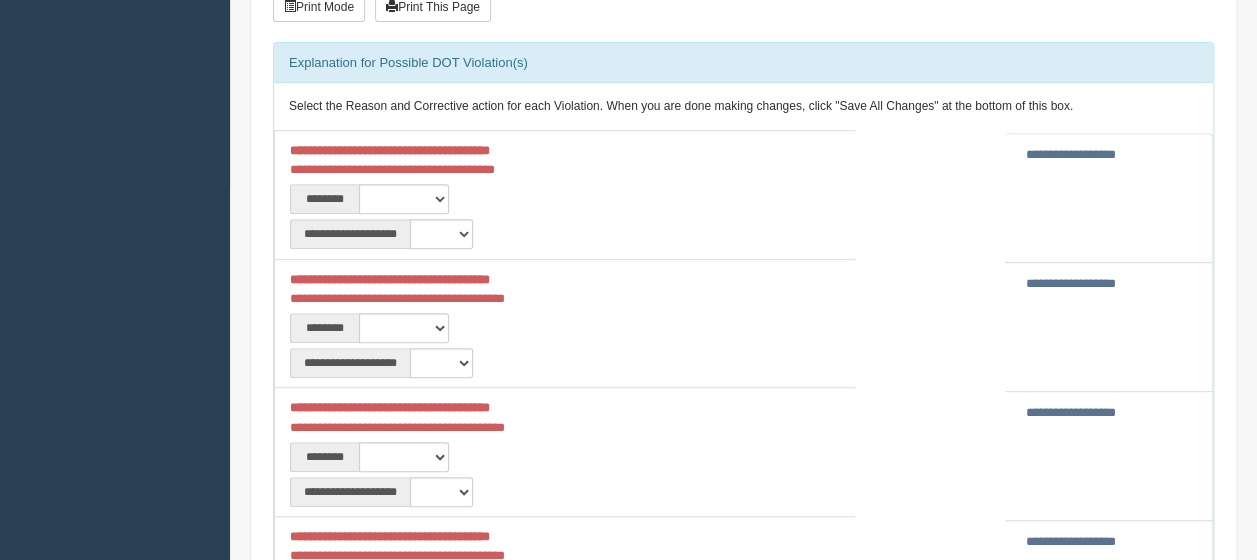 scroll, scrollTop: 300, scrollLeft: 0, axis: vertical 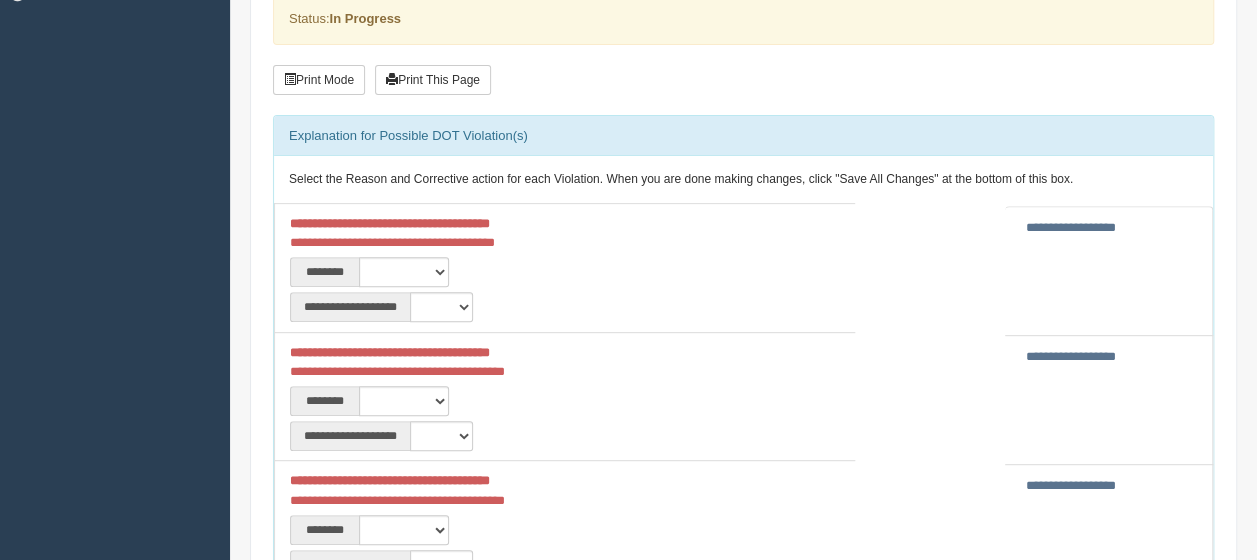 click on "**********" at bounding box center (1071, 227) 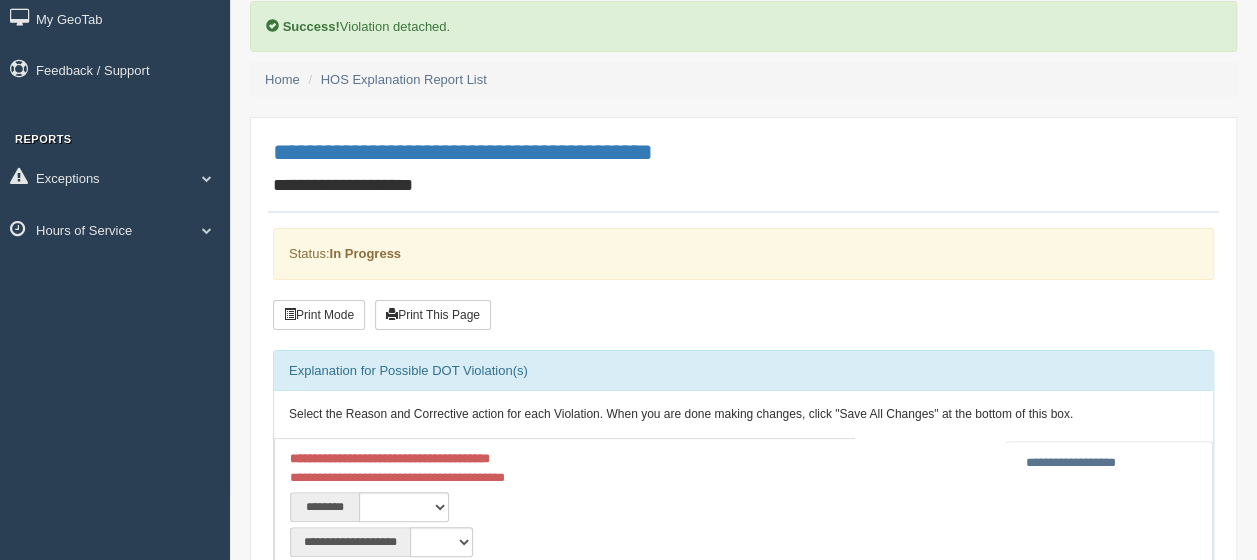 scroll, scrollTop: 300, scrollLeft: 0, axis: vertical 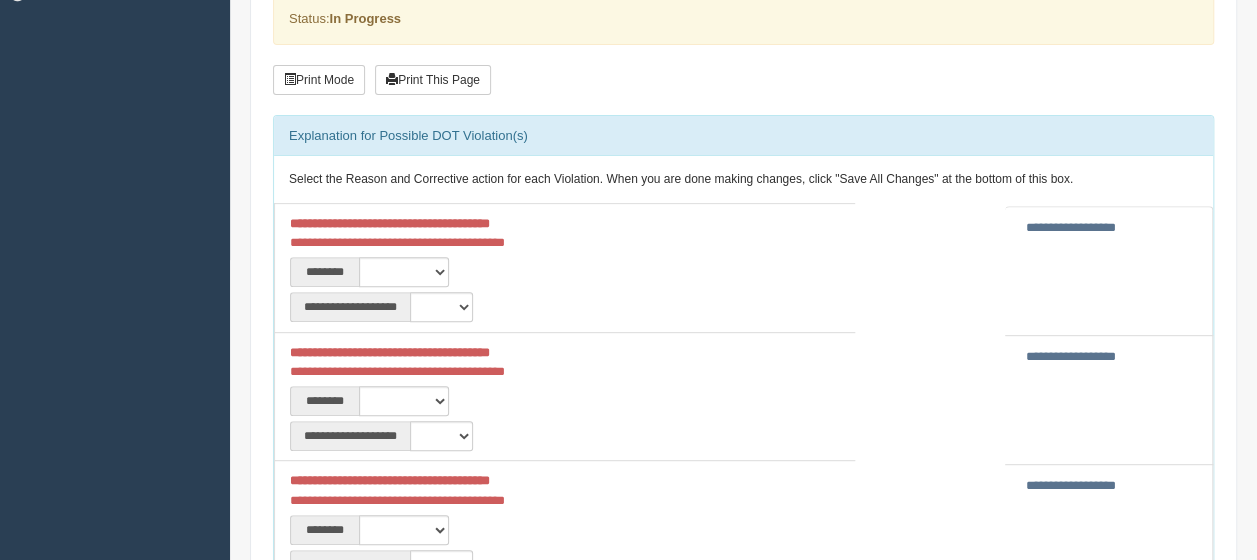 click on "**********" at bounding box center [1071, 227] 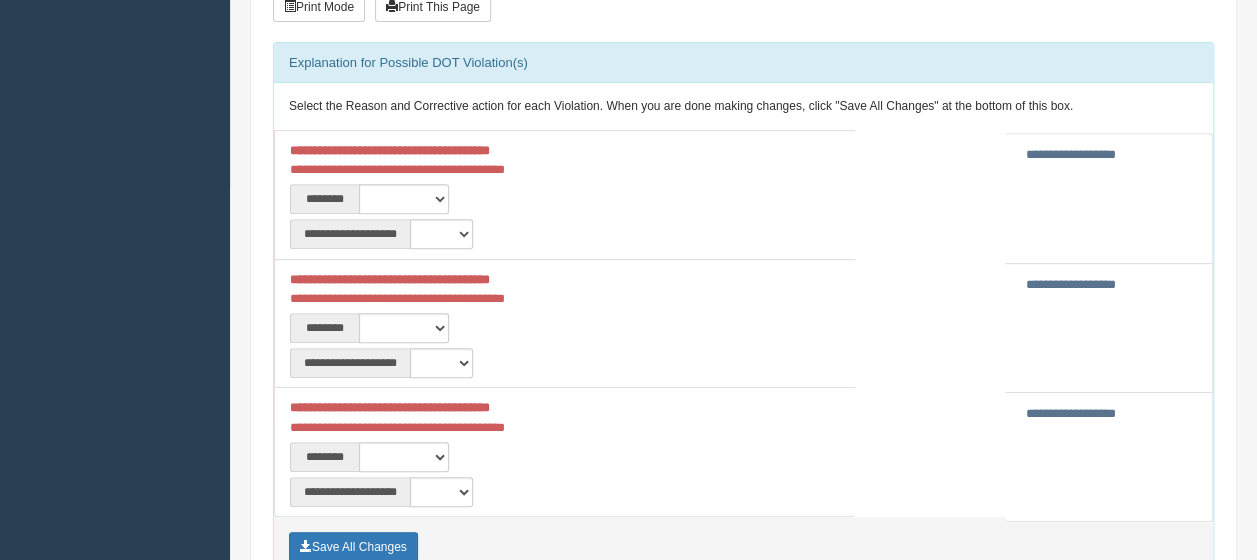 scroll, scrollTop: 400, scrollLeft: 0, axis: vertical 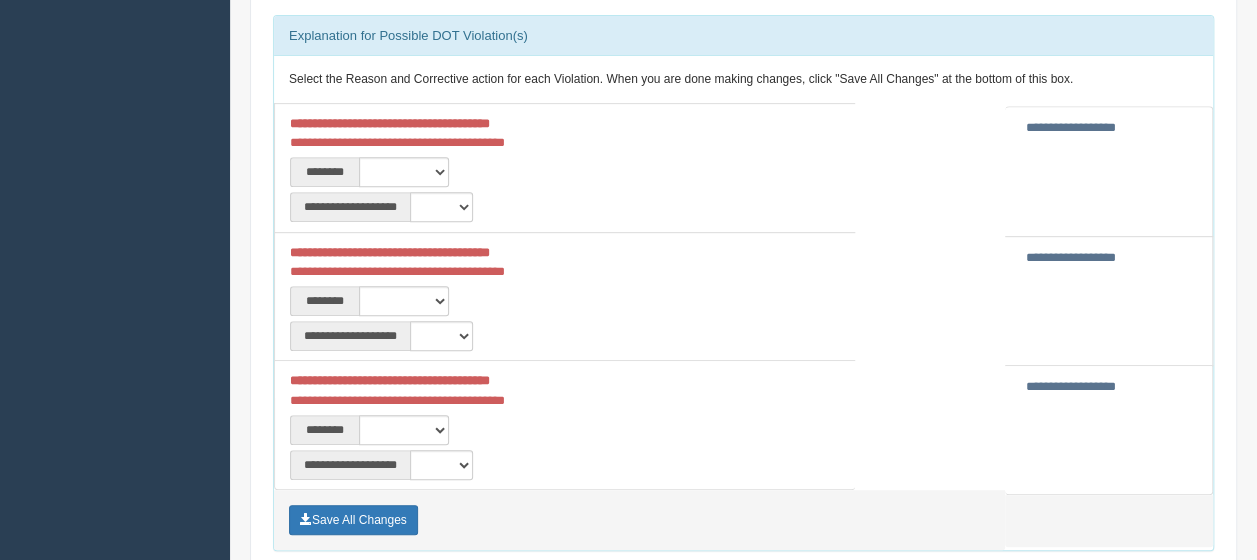 click on "**********" at bounding box center [1071, 127] 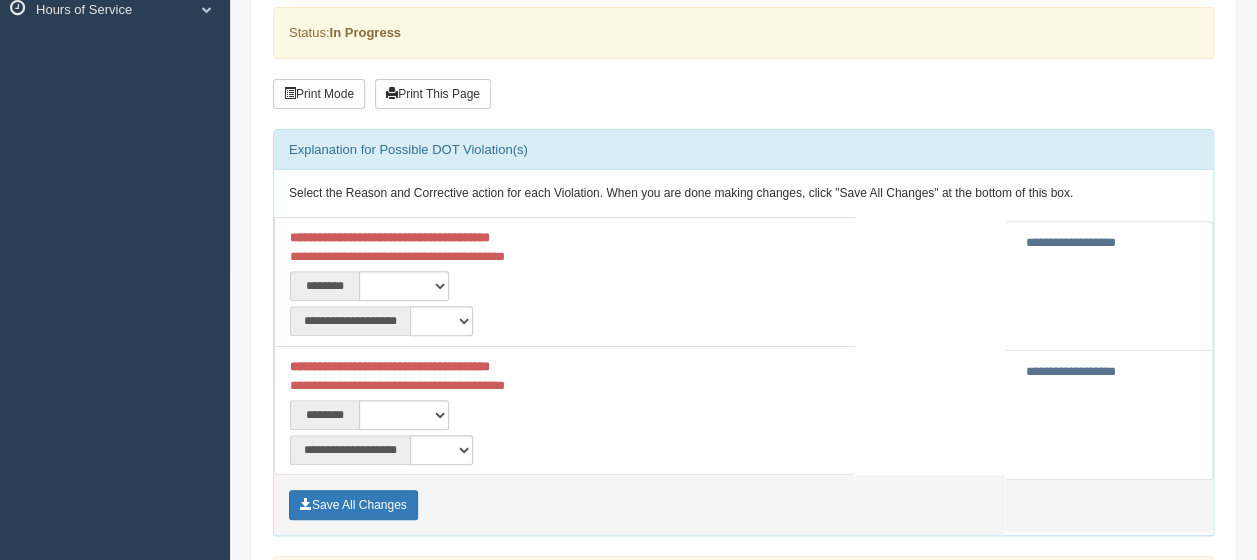 scroll, scrollTop: 300, scrollLeft: 0, axis: vertical 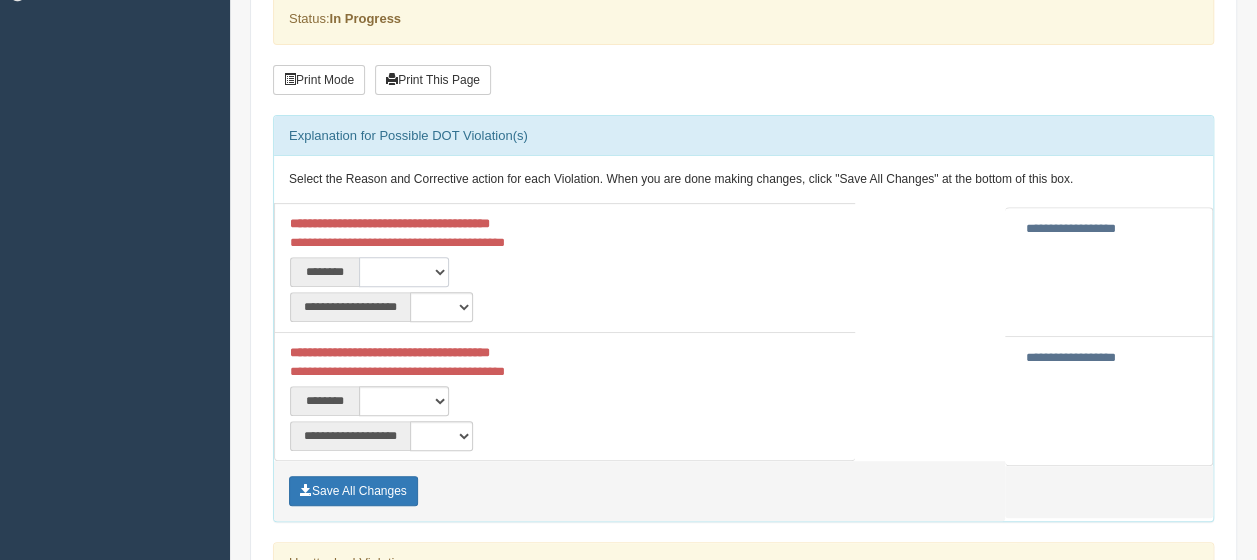 click on "**********" at bounding box center [404, 272] 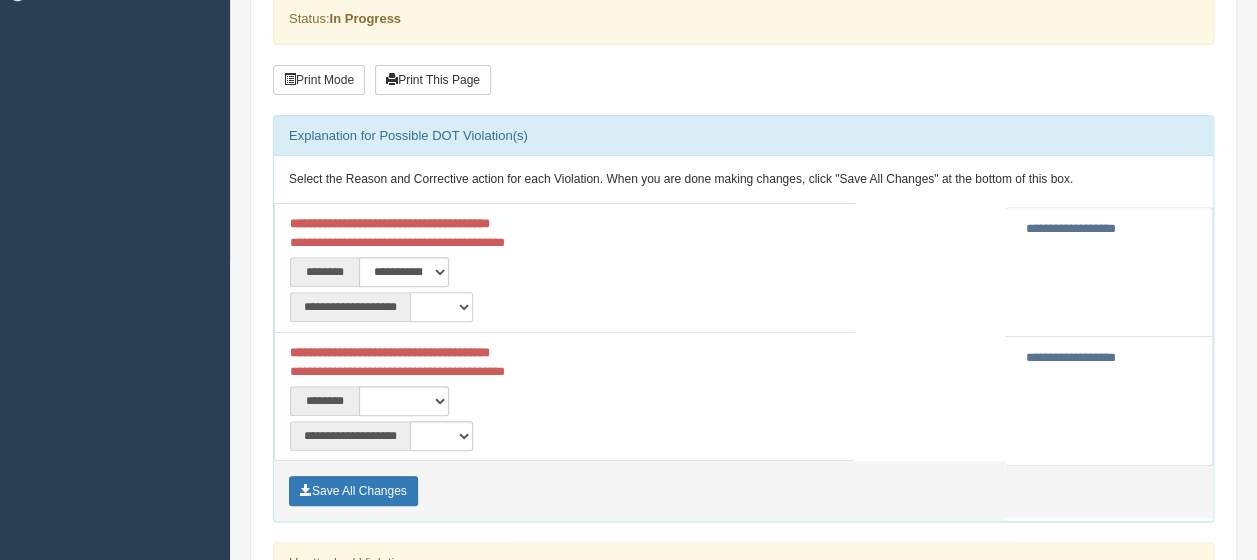 click on "**********" at bounding box center (441, 307) 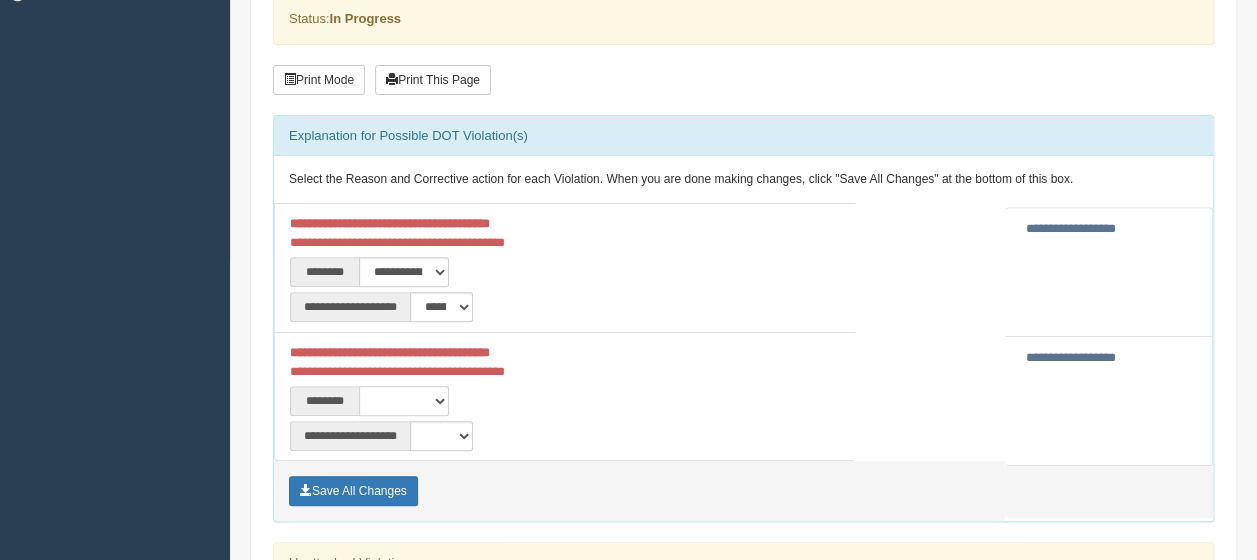 click on "**********" at bounding box center [404, 401] 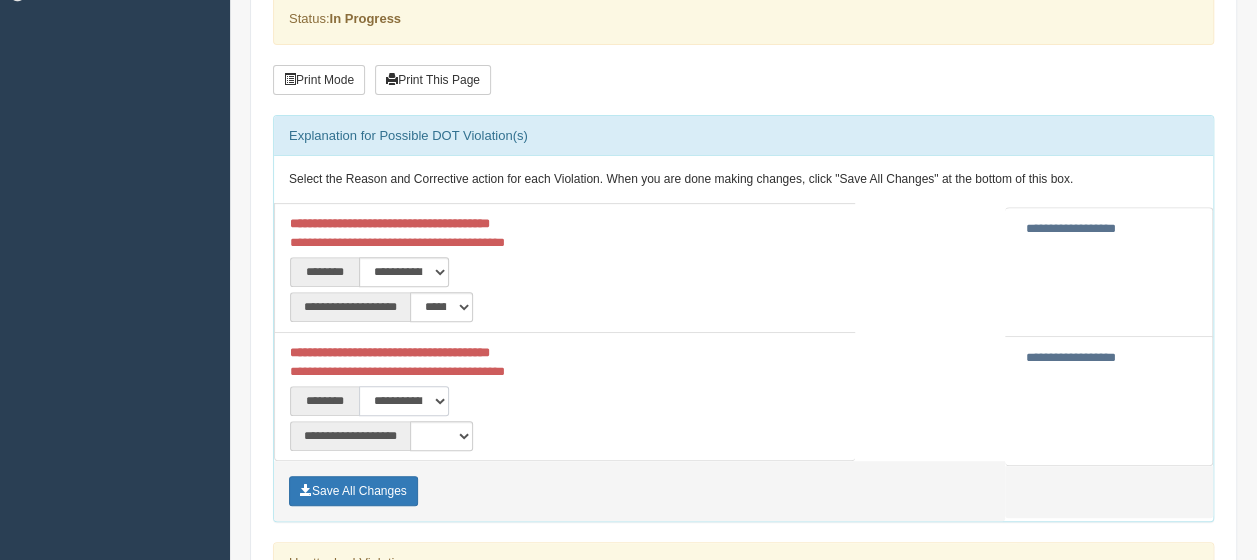 click on "**********" at bounding box center (404, 401) 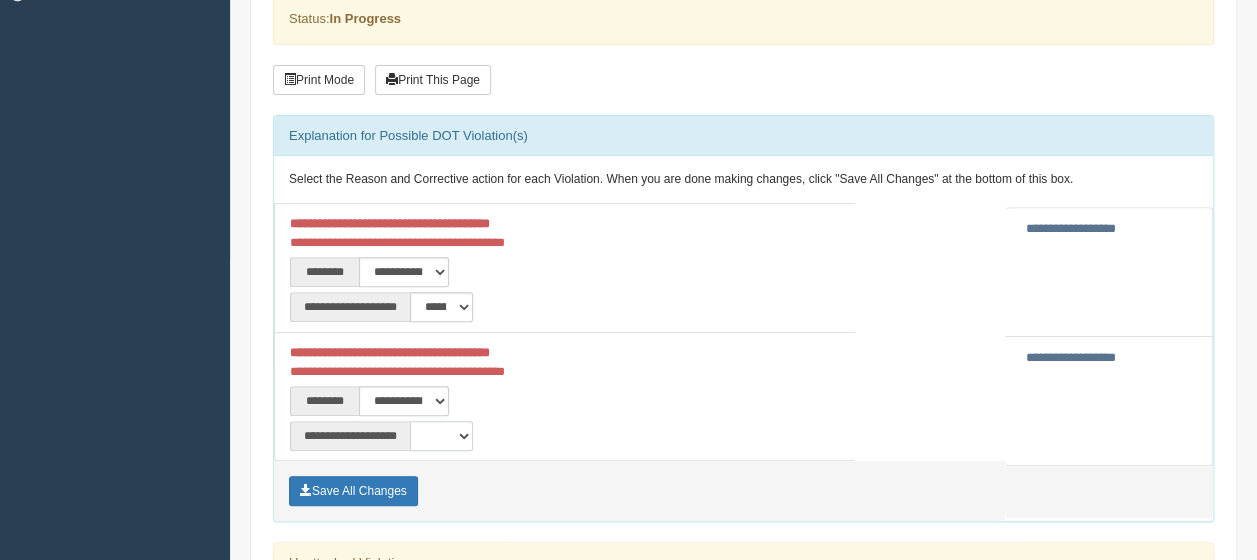 click on "**********" at bounding box center [441, 436] 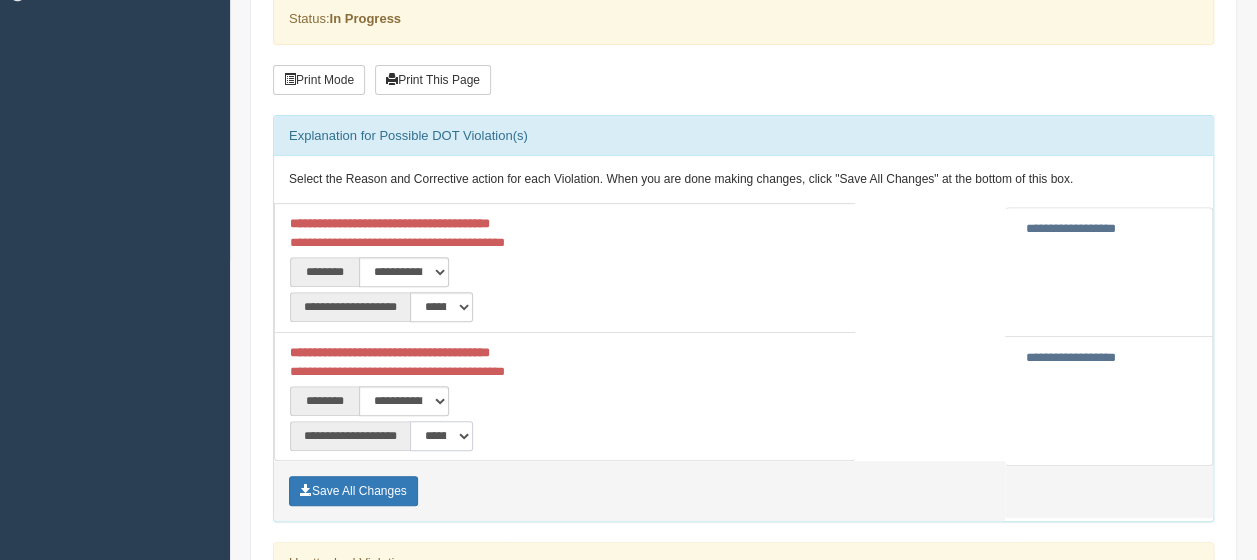 click on "**********" at bounding box center [441, 436] 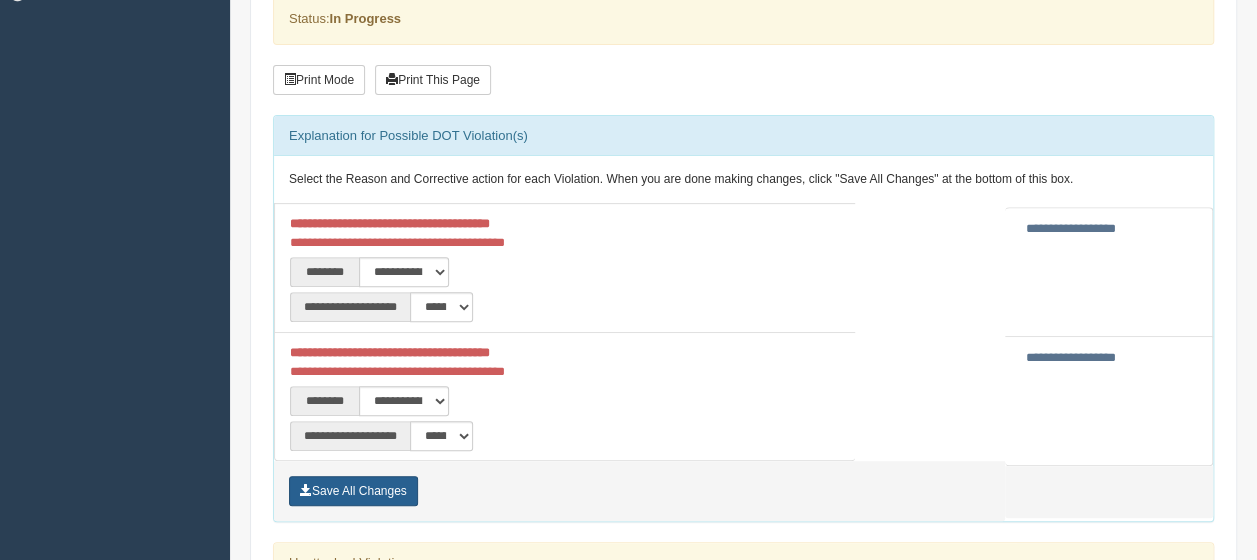click on "Save All Changes" at bounding box center (353, 491) 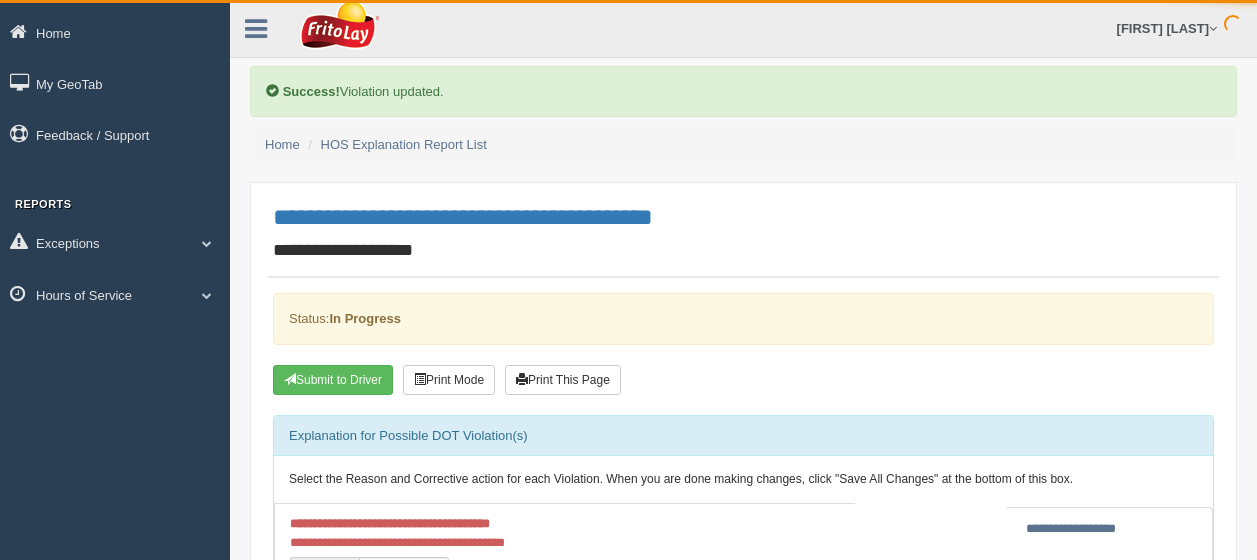 scroll, scrollTop: 0, scrollLeft: 0, axis: both 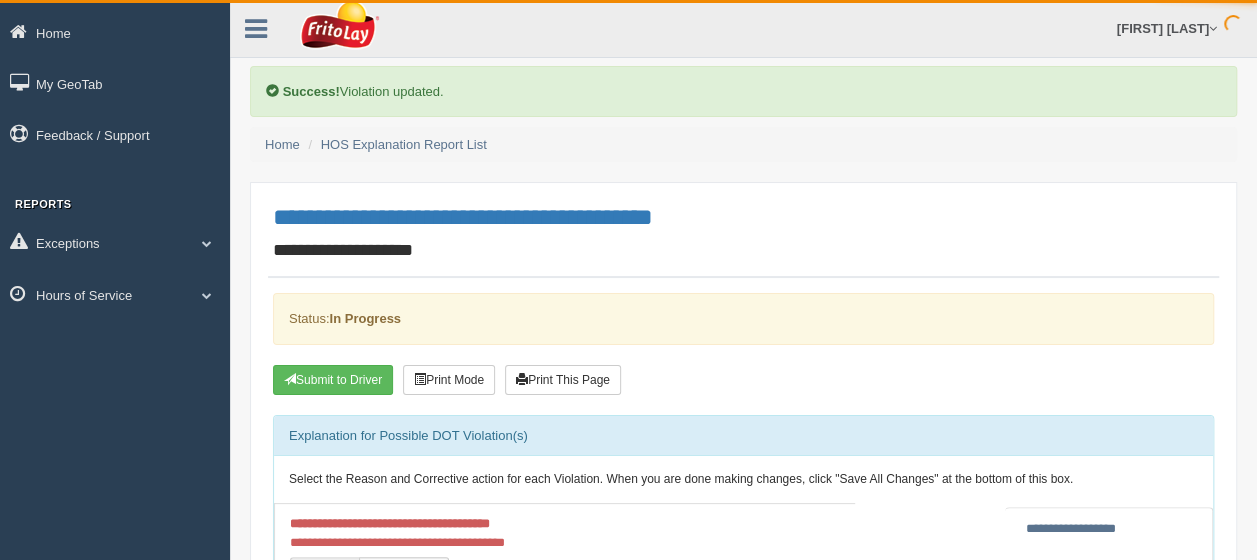click on "Select the Reason and Corrective action for each Violation. When you are done making changes, click "Save All Changes" at the bottom of this box." at bounding box center (743, 480) 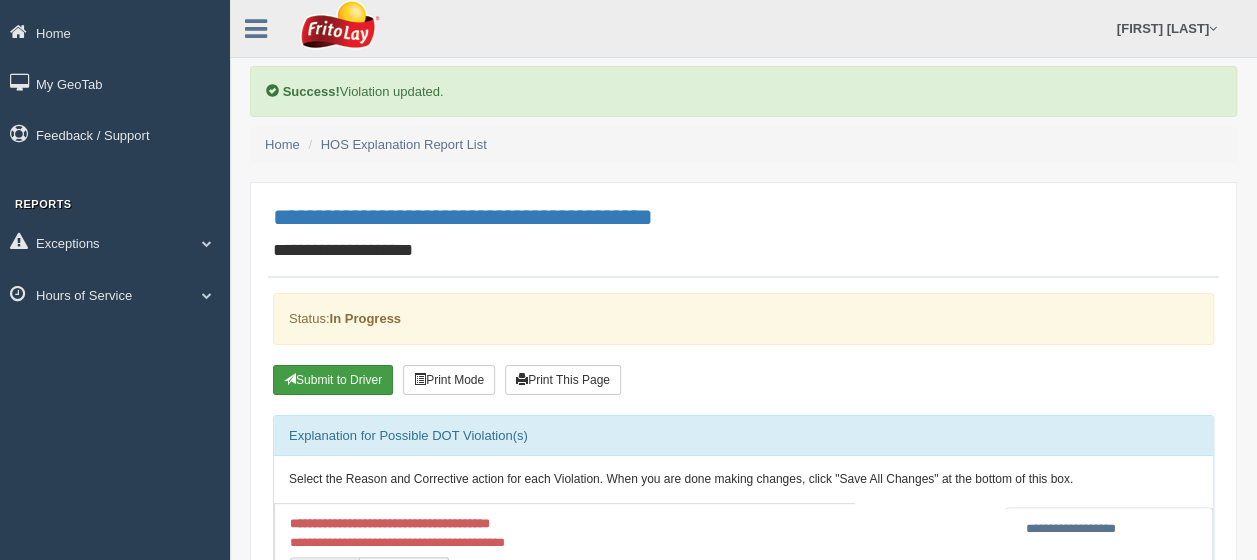 click on "Submit to Driver" at bounding box center (333, 380) 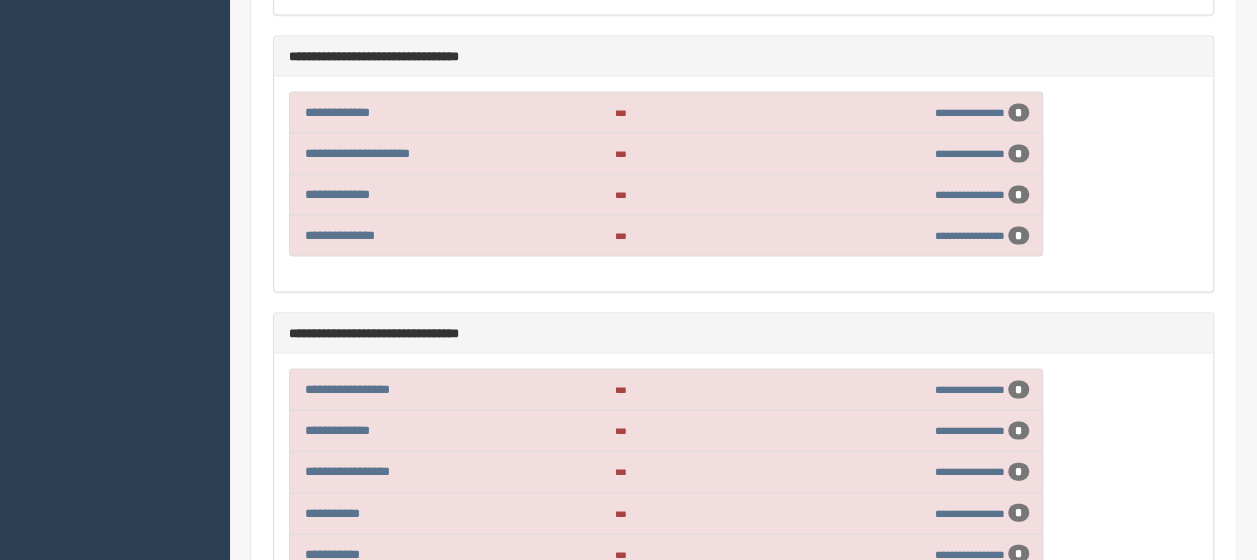 scroll, scrollTop: 2000, scrollLeft: 0, axis: vertical 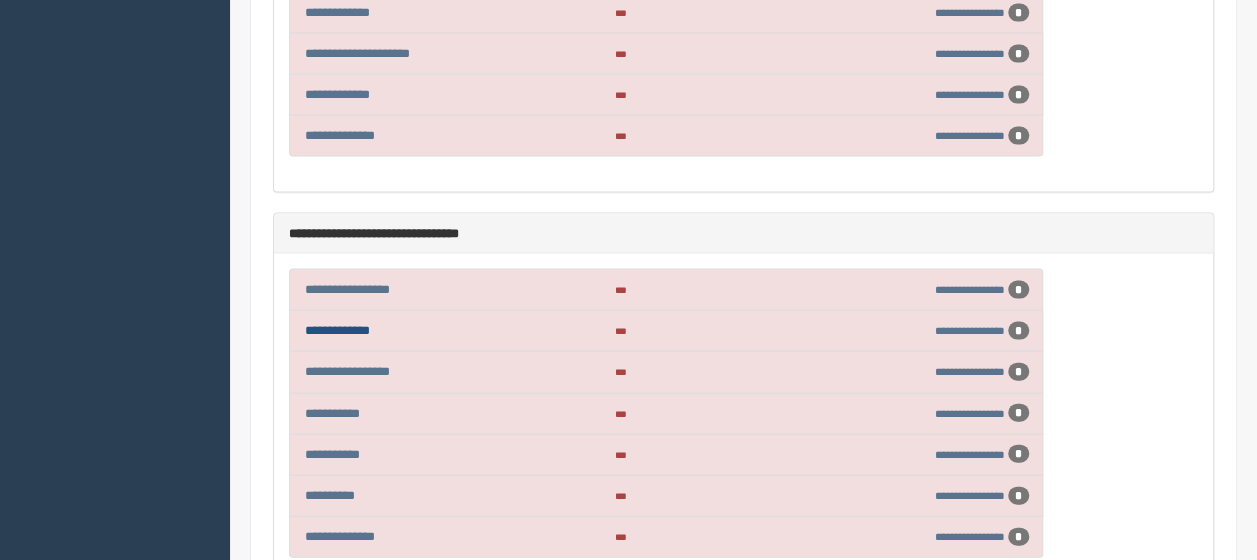 click on "**********" at bounding box center (337, 330) 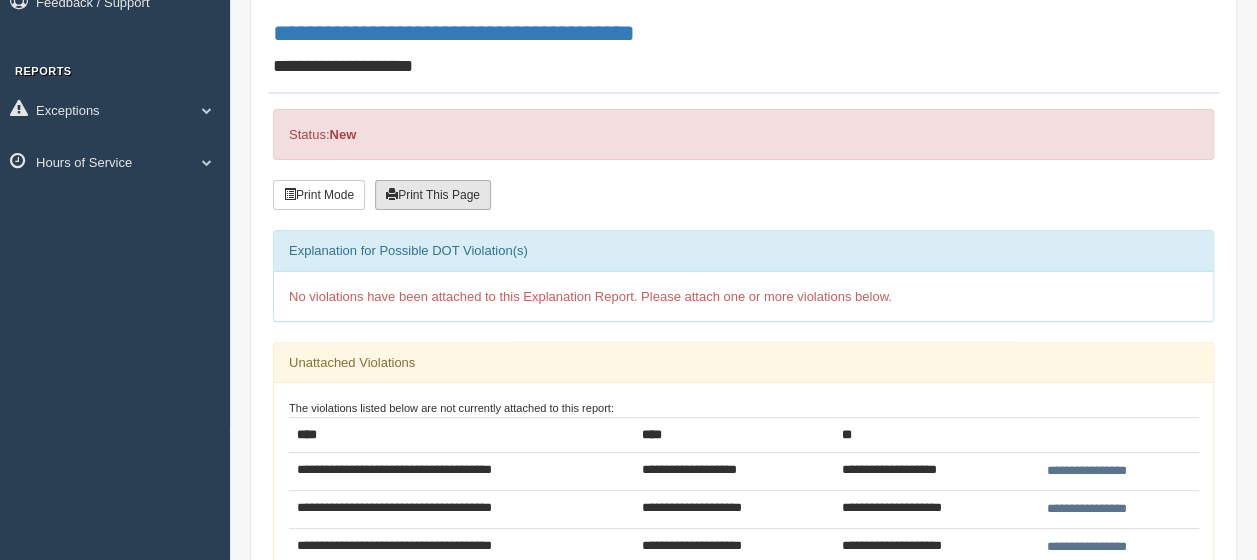 scroll, scrollTop: 300, scrollLeft: 0, axis: vertical 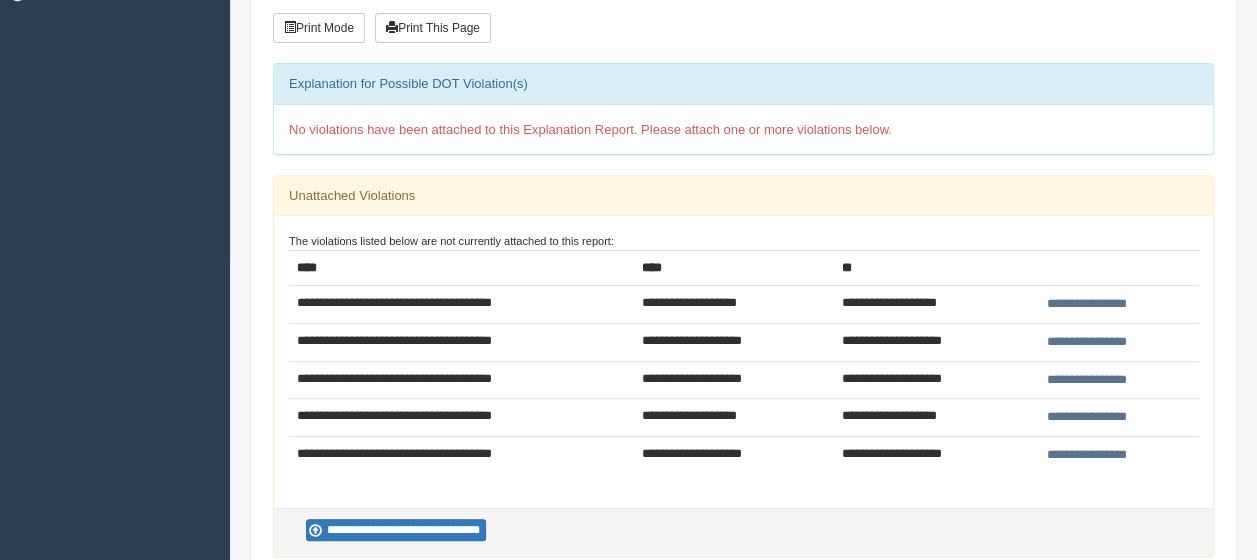 click on "**********" at bounding box center (1087, 304) 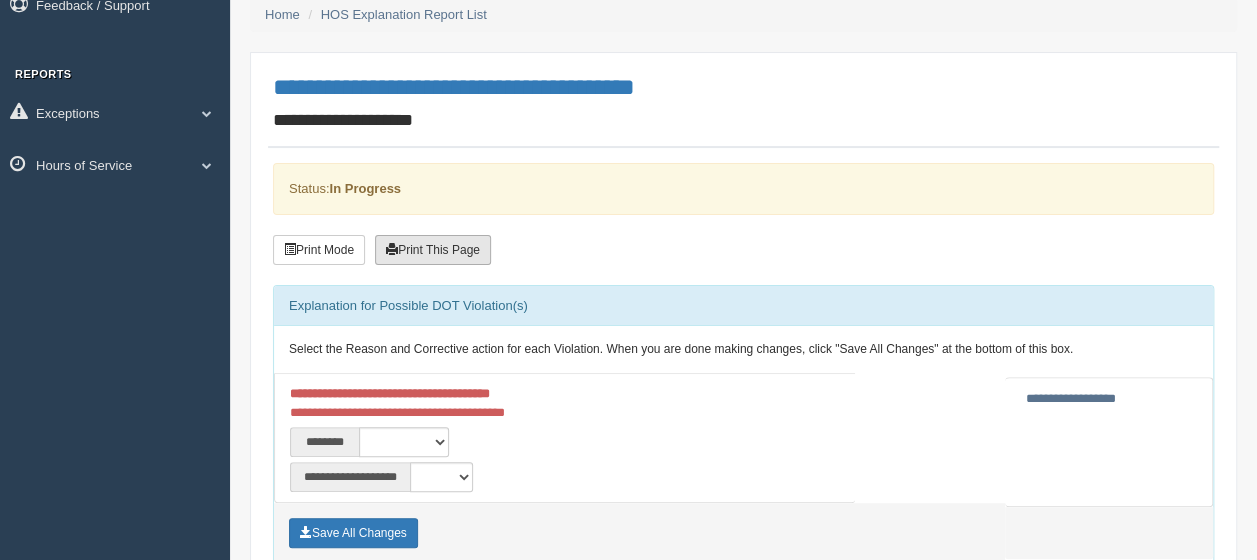scroll, scrollTop: 400, scrollLeft: 0, axis: vertical 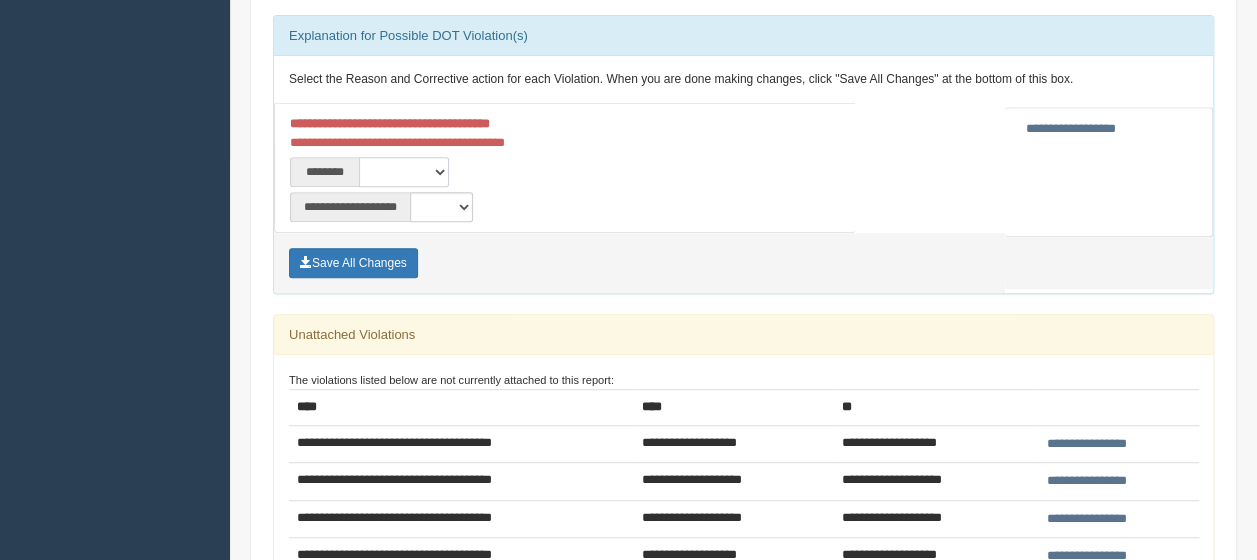 click on "**********" at bounding box center (404, 172) 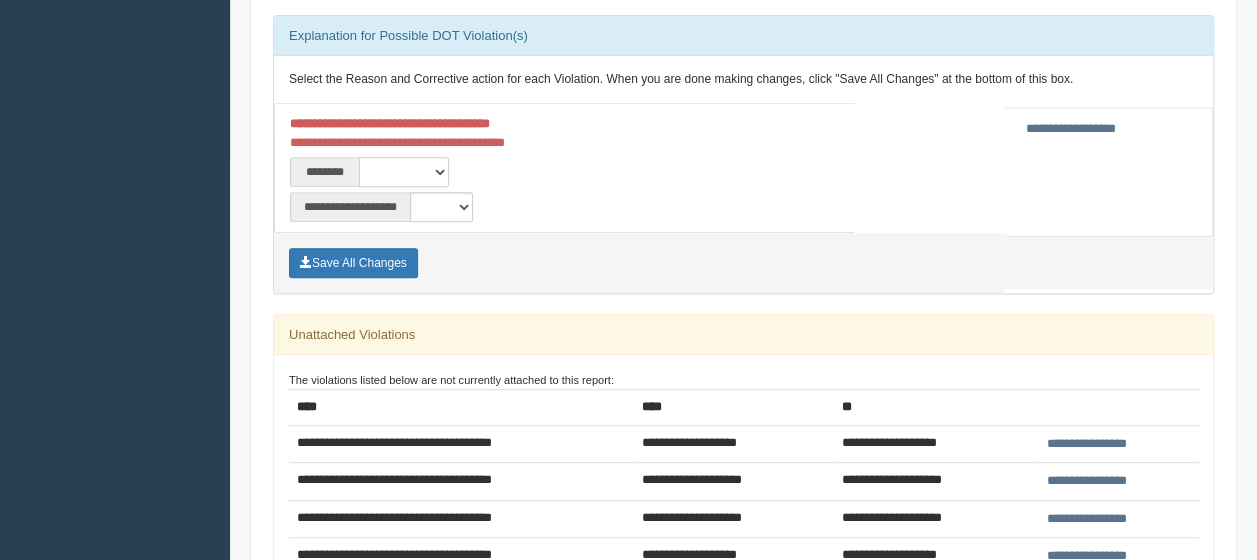 select on "****" 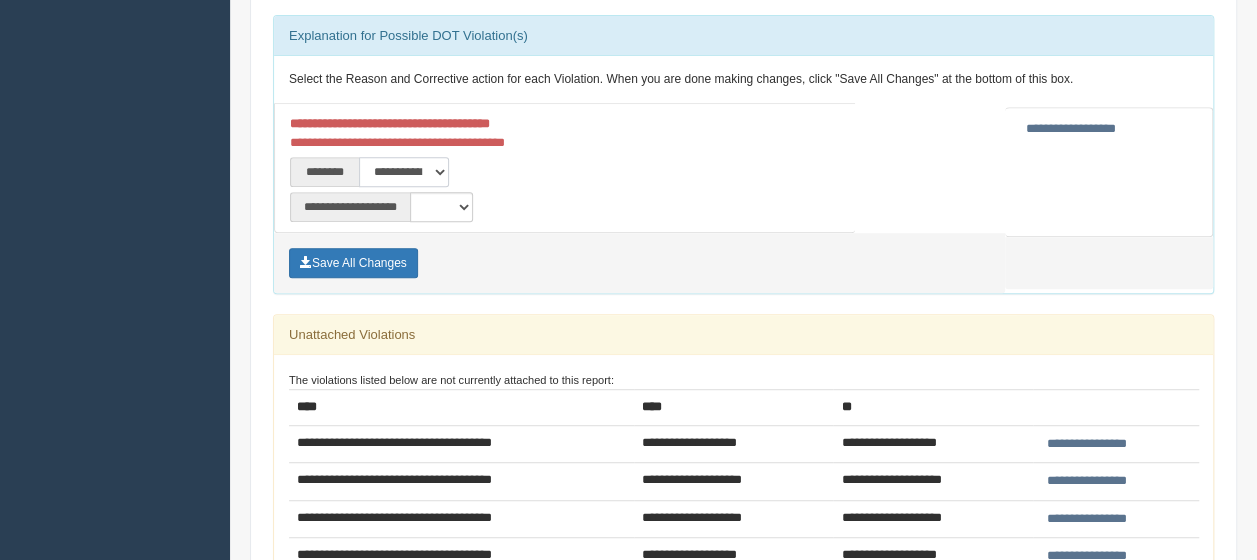 click on "**********" at bounding box center [404, 172] 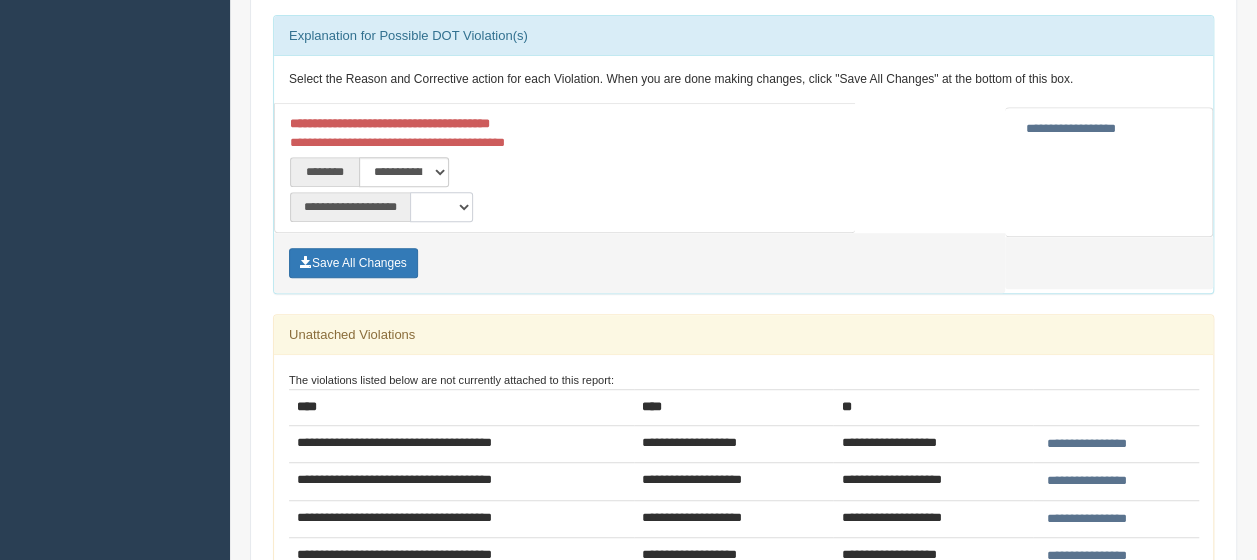 click on "**********" at bounding box center [441, 207] 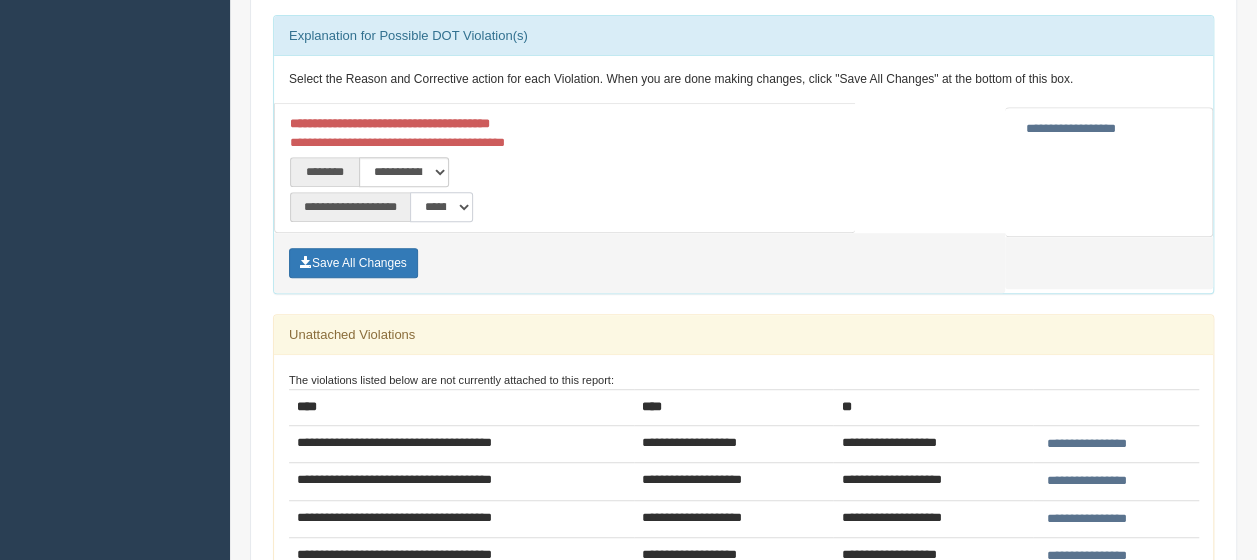 click on "**********" at bounding box center (441, 207) 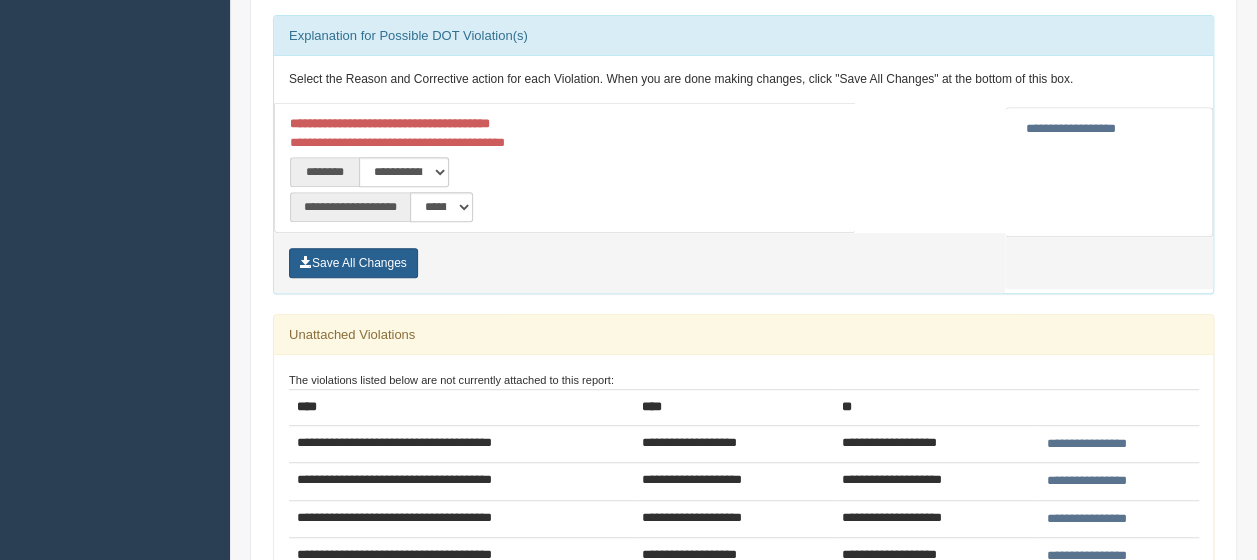 click on "Save All Changes" at bounding box center (353, 263) 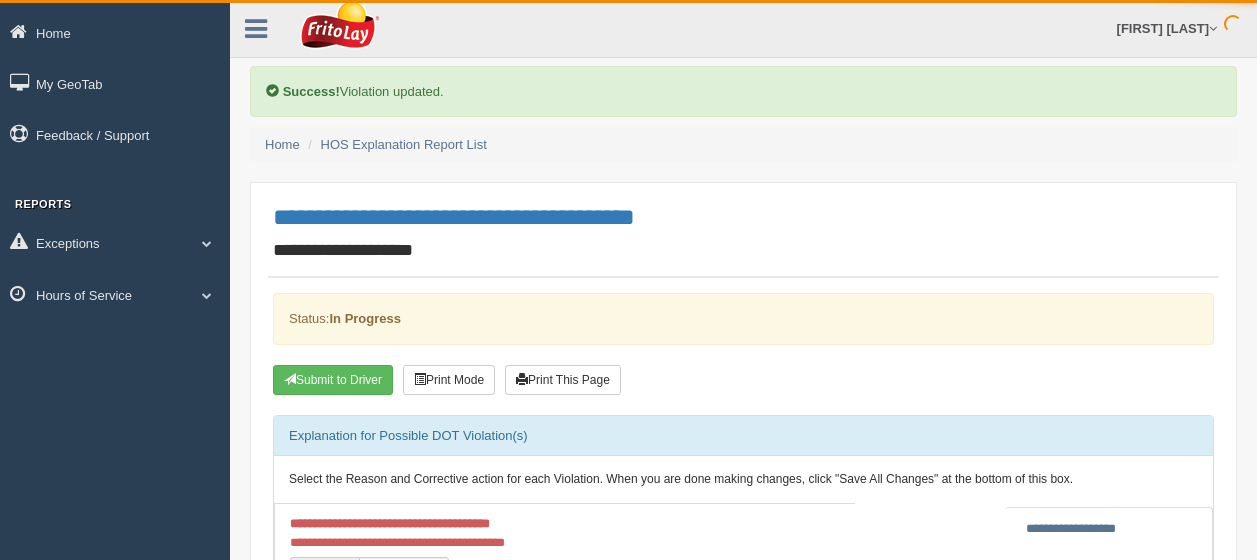 scroll, scrollTop: 0, scrollLeft: 0, axis: both 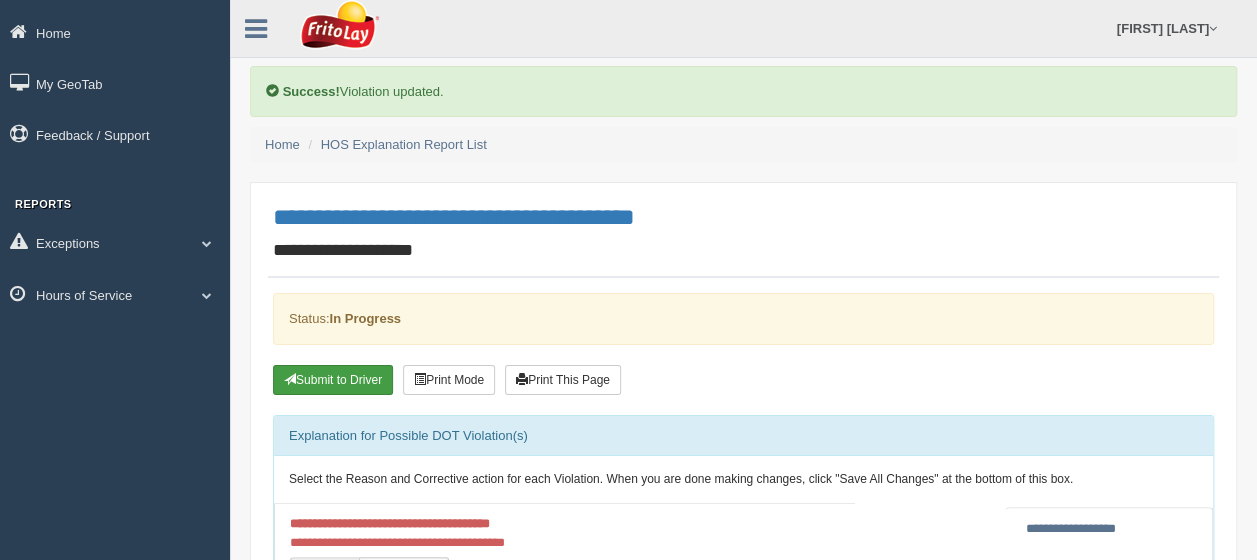 click on "Submit to Driver" at bounding box center (333, 380) 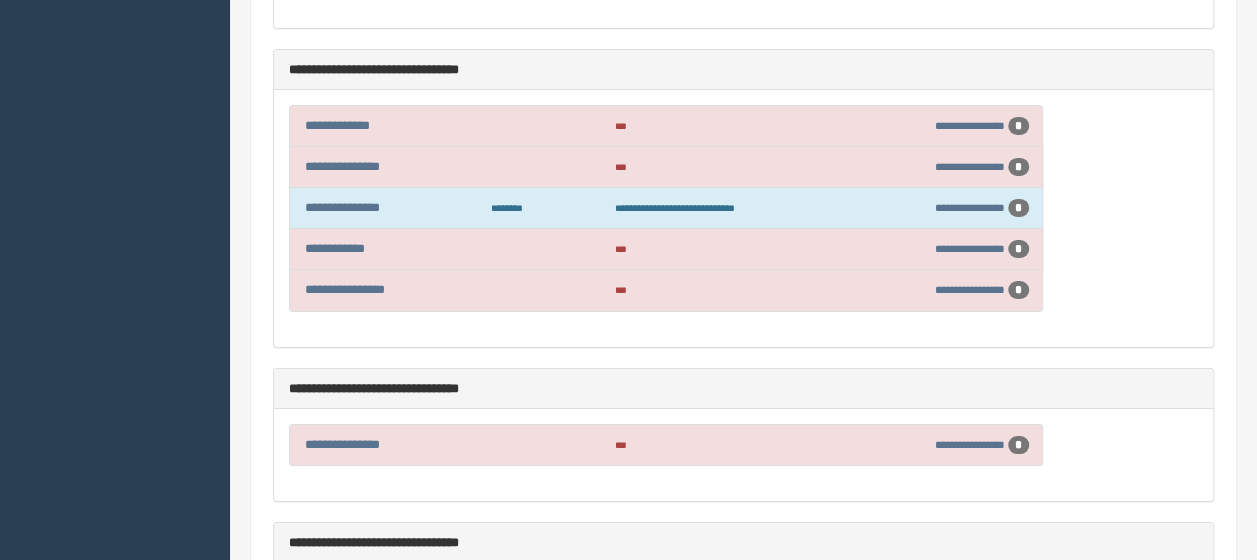 scroll, scrollTop: 3900, scrollLeft: 0, axis: vertical 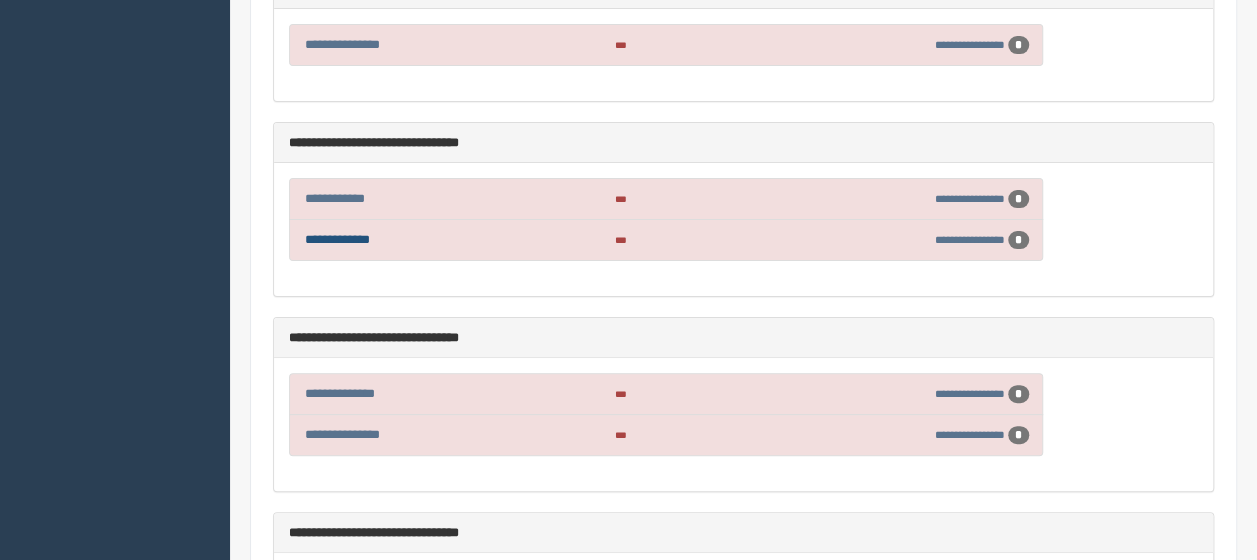 click on "**********" at bounding box center (337, 239) 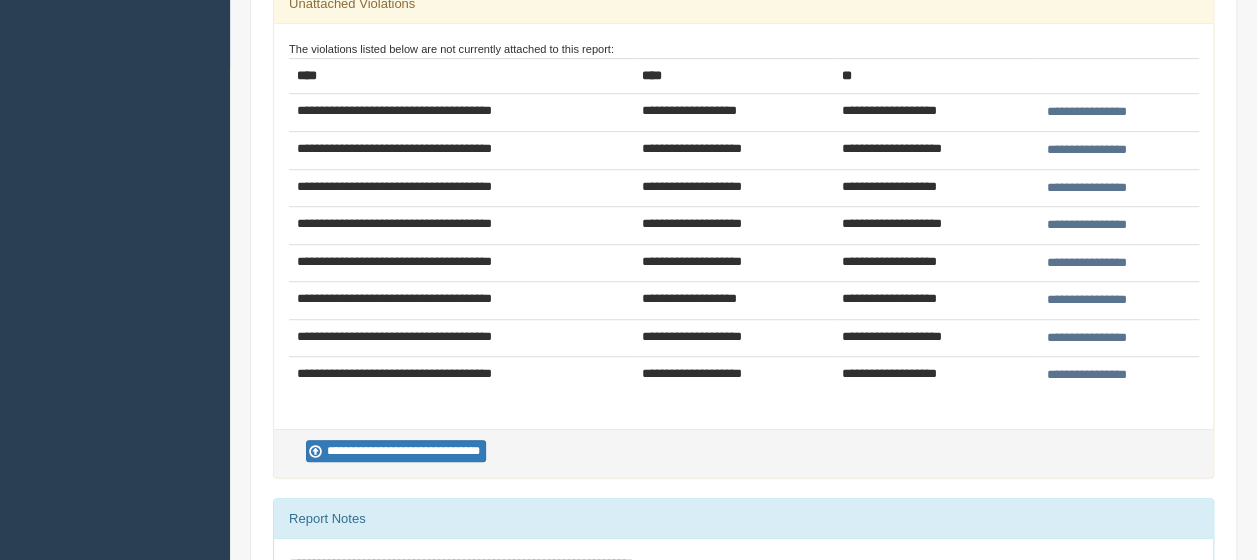 scroll, scrollTop: 500, scrollLeft: 0, axis: vertical 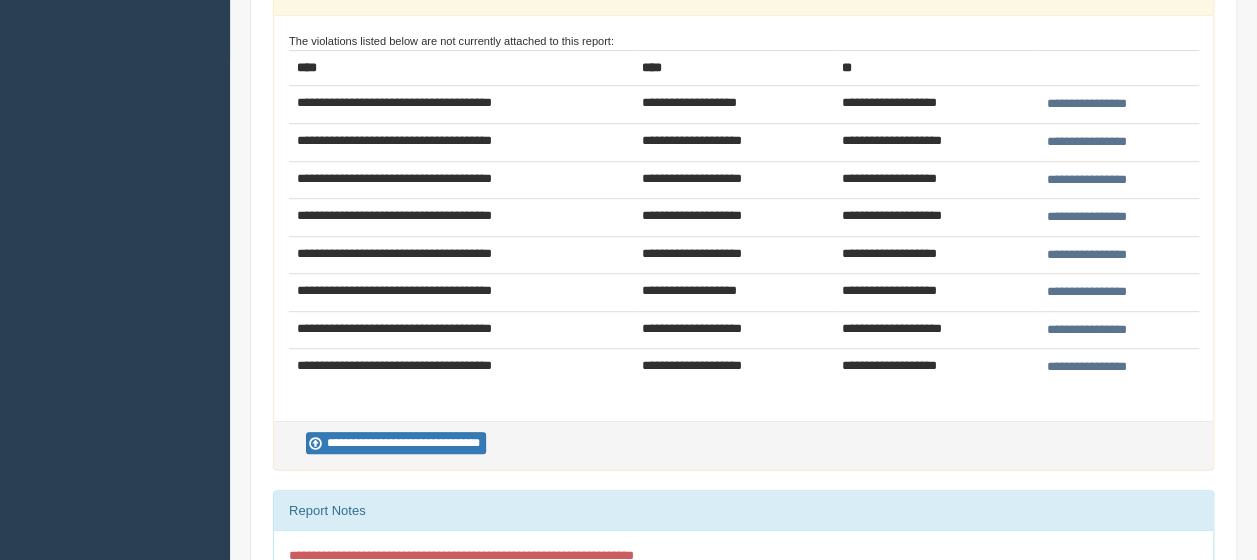 click on "**********" at bounding box center [1087, 104] 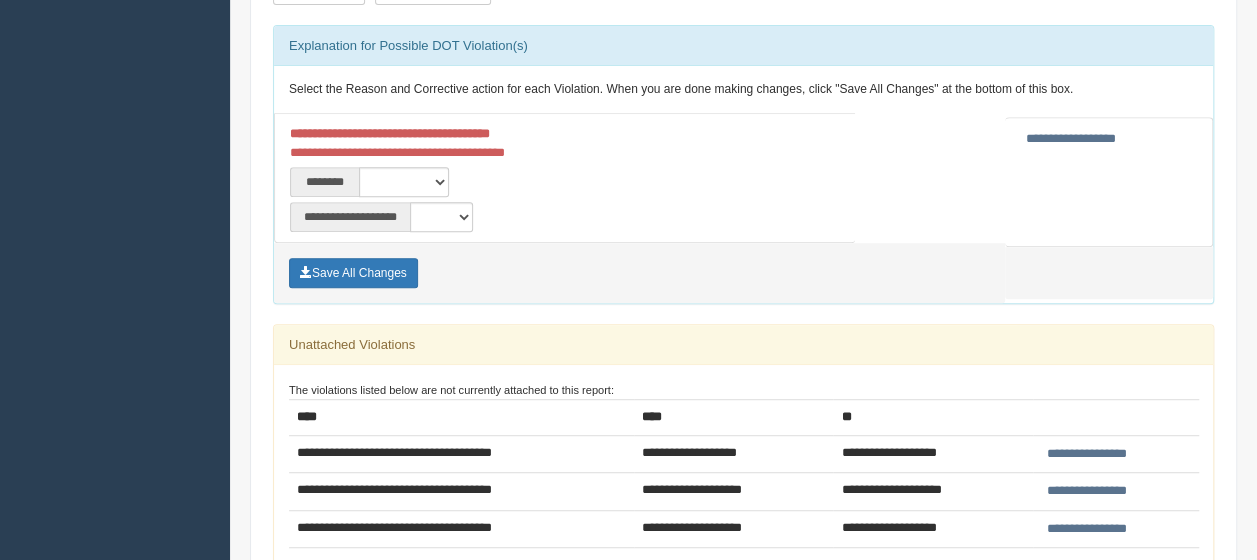 scroll, scrollTop: 400, scrollLeft: 0, axis: vertical 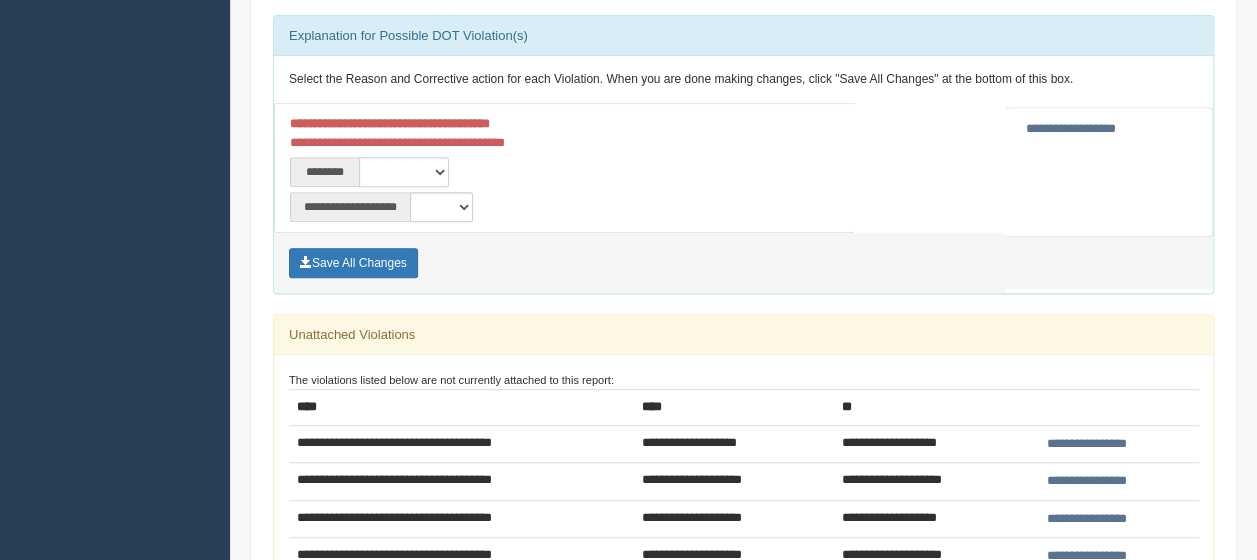 click on "**********" at bounding box center [404, 172] 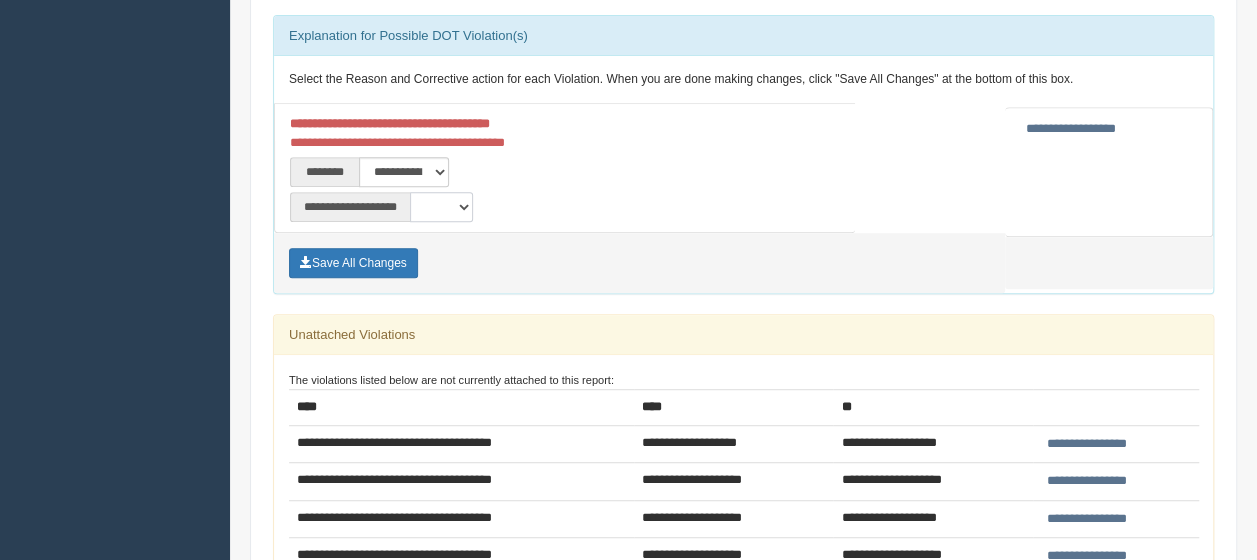 click on "**********" at bounding box center (441, 207) 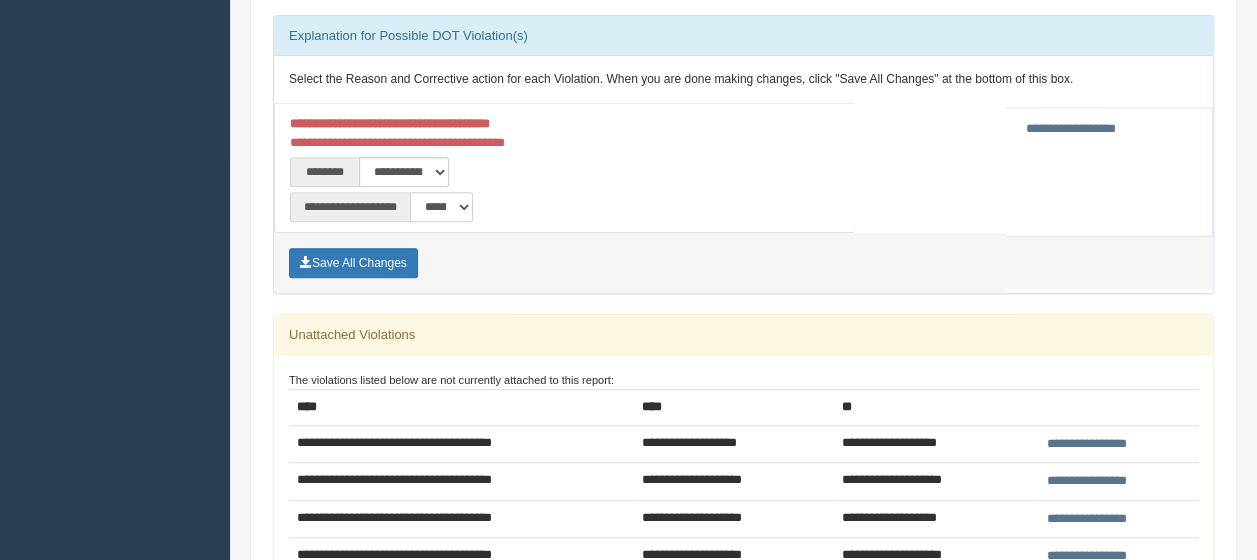 click on "**********" at bounding box center (441, 207) 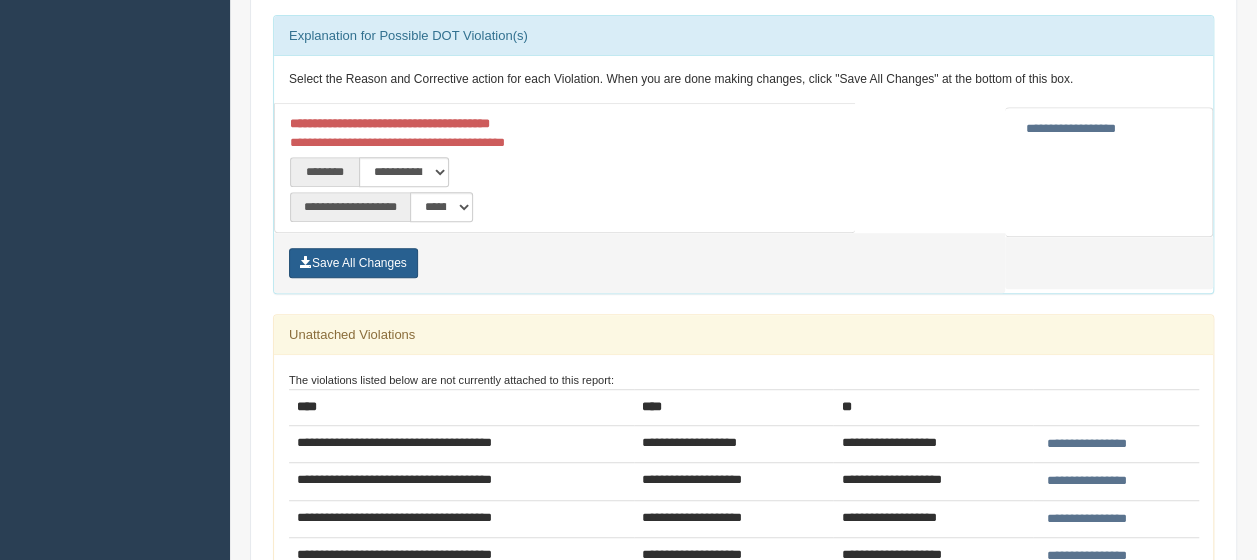 click on "Save All Changes" at bounding box center [353, 263] 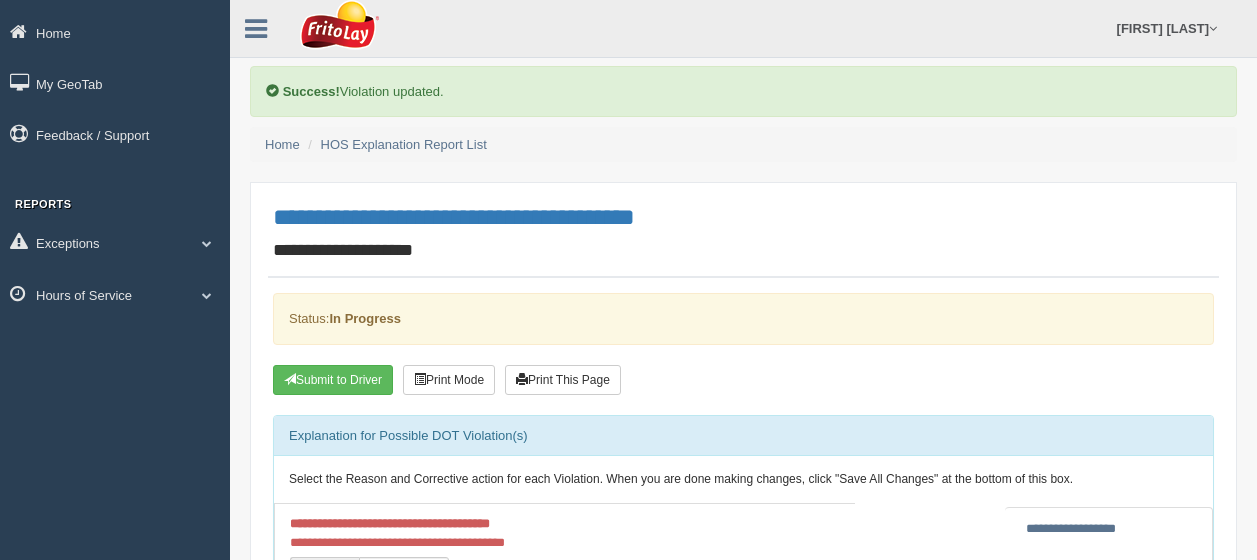 scroll, scrollTop: 0, scrollLeft: 0, axis: both 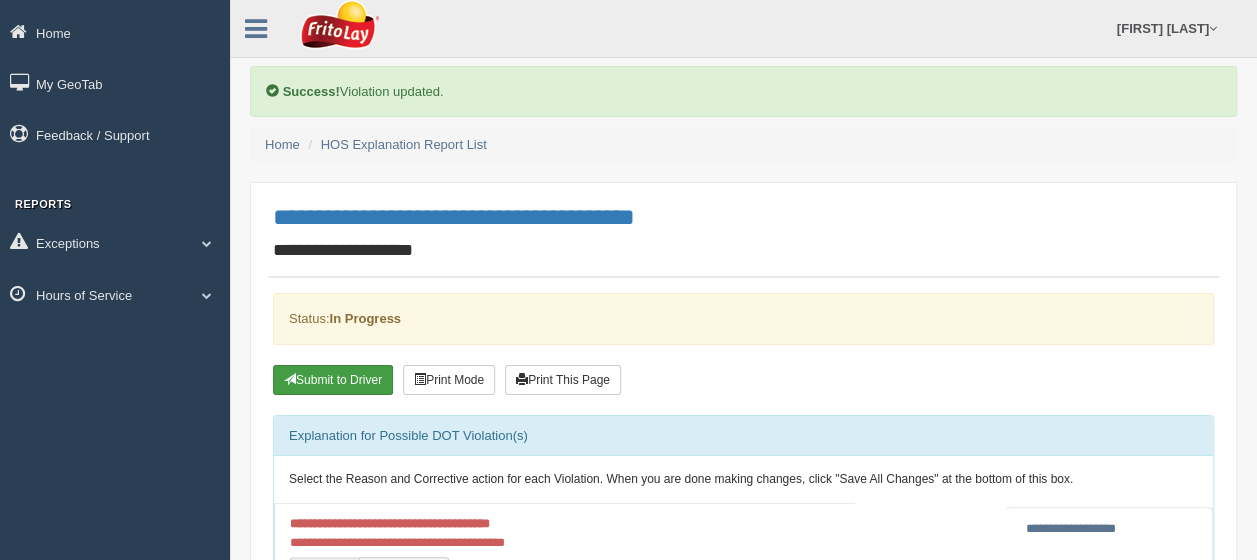click on "Submit to Driver" at bounding box center (333, 380) 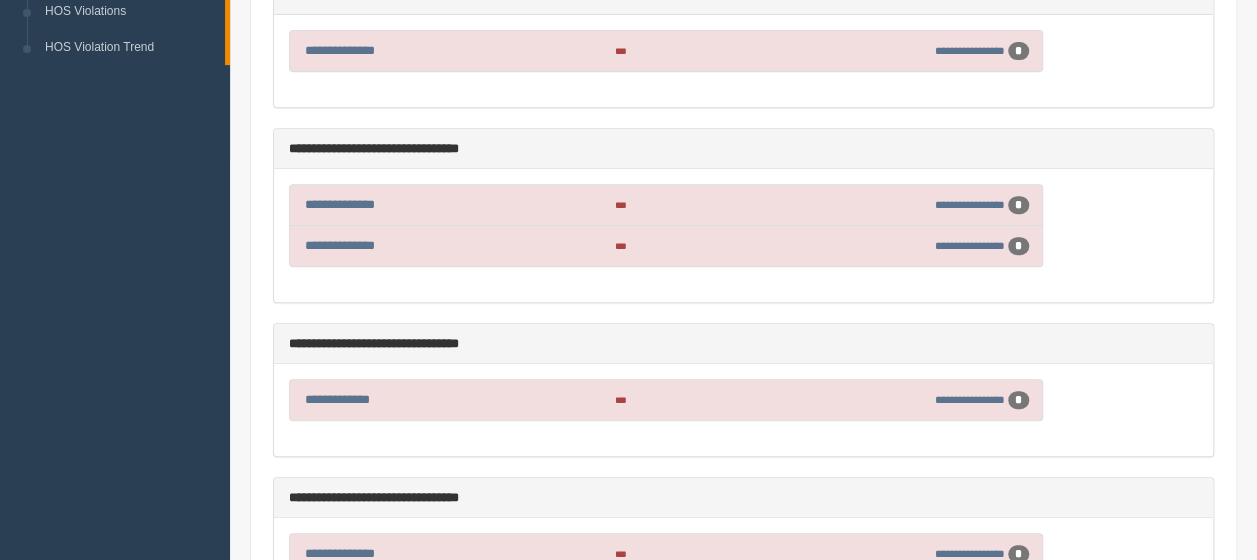 scroll, scrollTop: 300, scrollLeft: 0, axis: vertical 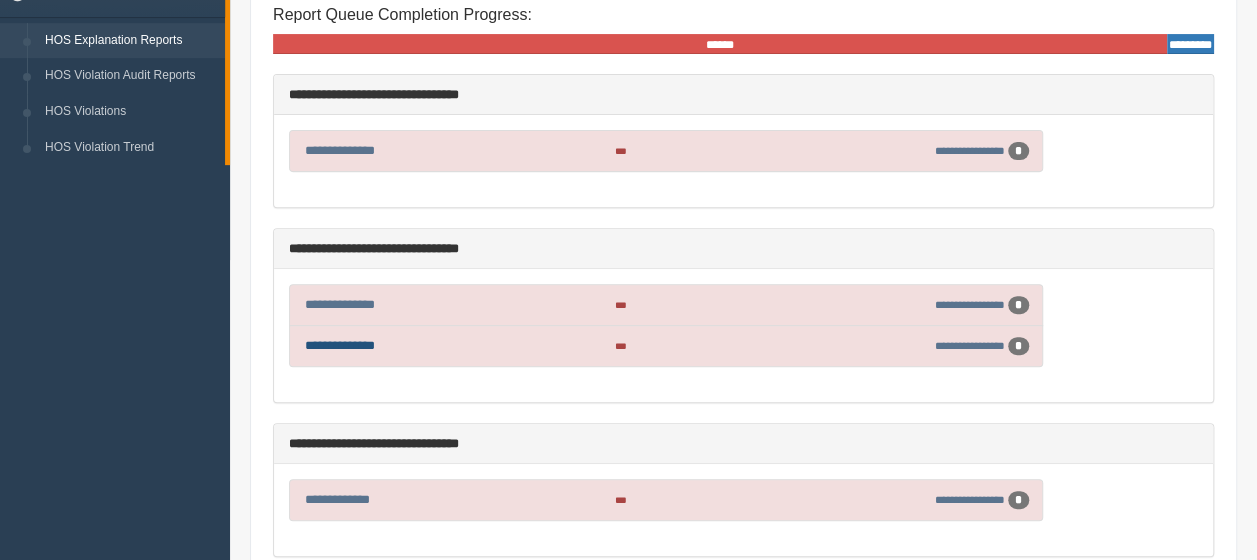 click on "**********" at bounding box center [340, 345] 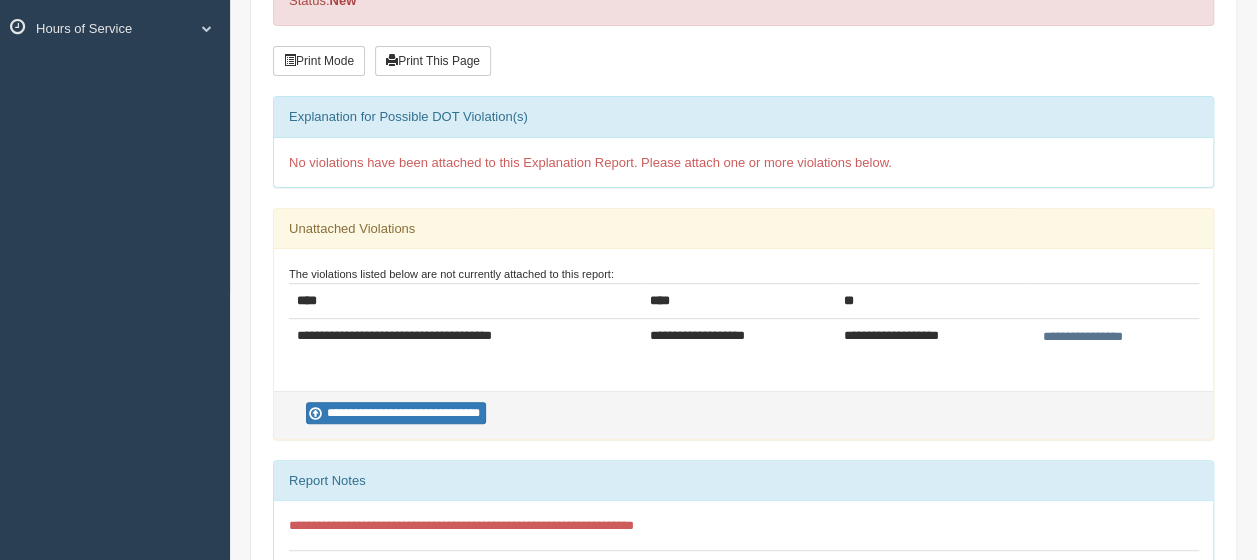 scroll, scrollTop: 300, scrollLeft: 0, axis: vertical 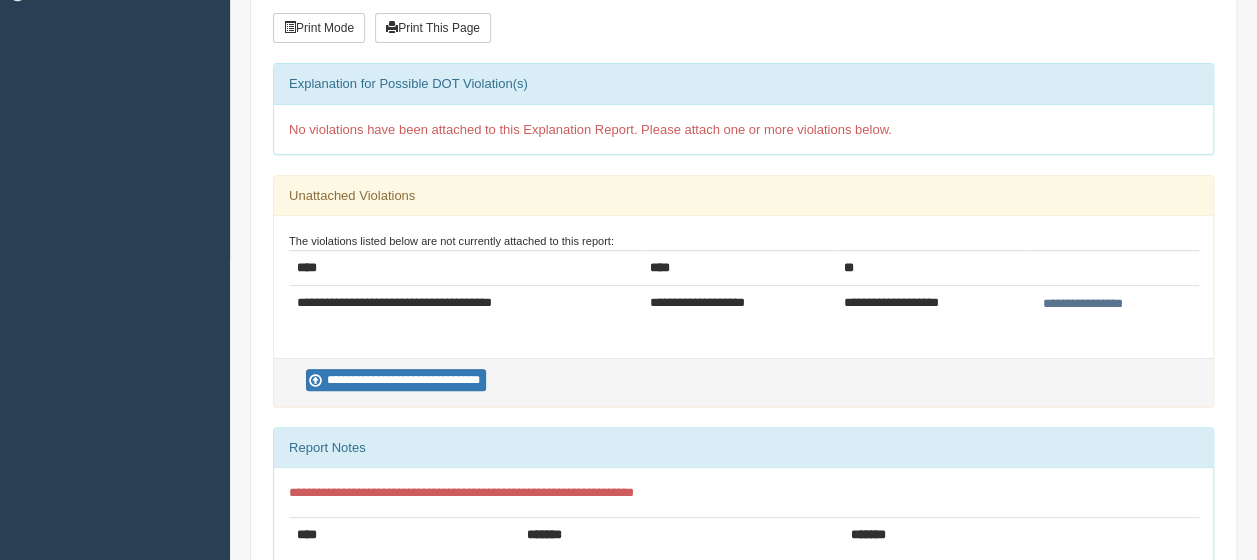 click on "**********" at bounding box center [1083, 304] 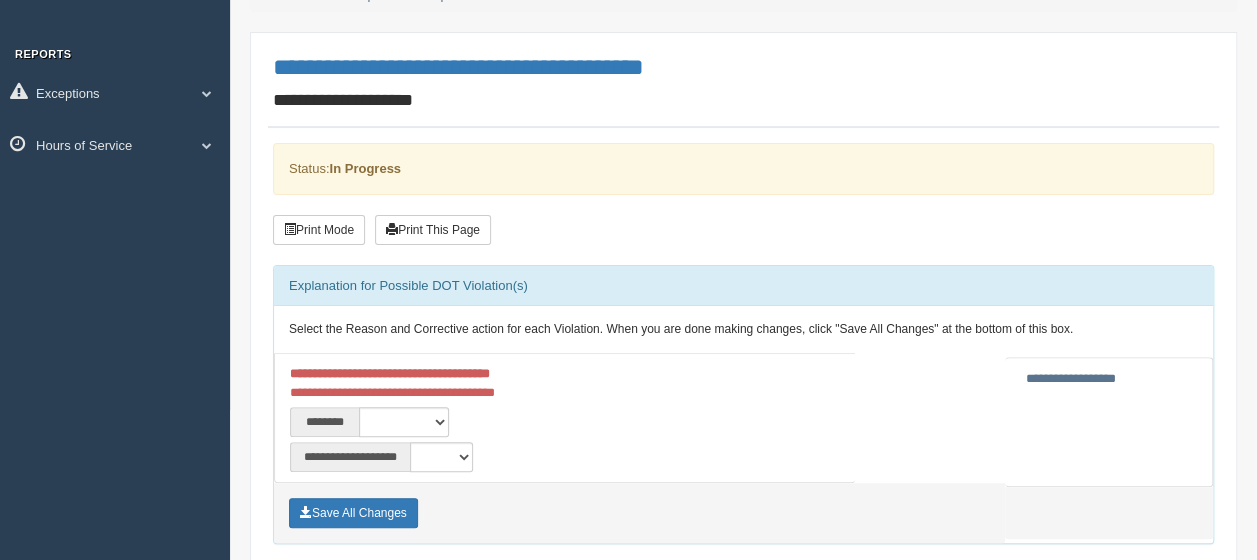 scroll, scrollTop: 300, scrollLeft: 0, axis: vertical 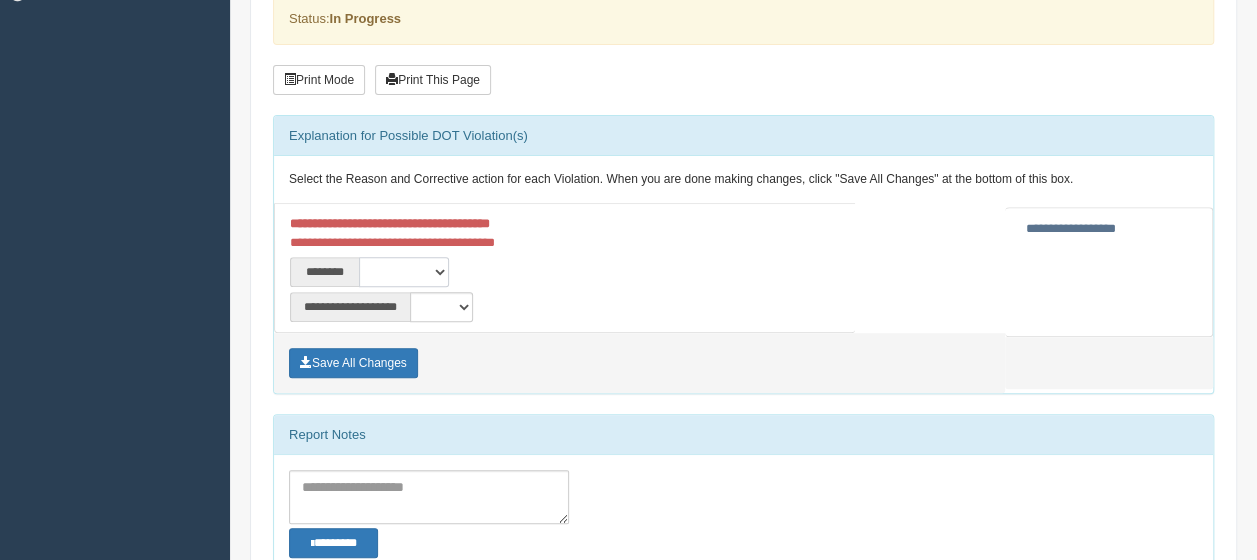 click on "**********" at bounding box center (404, 272) 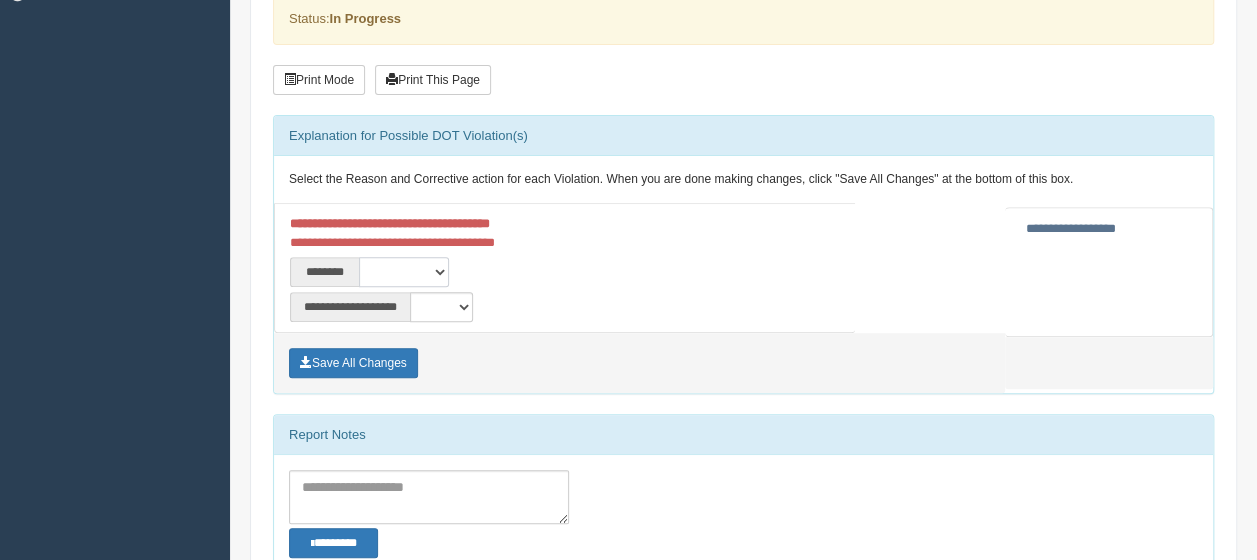 select on "****" 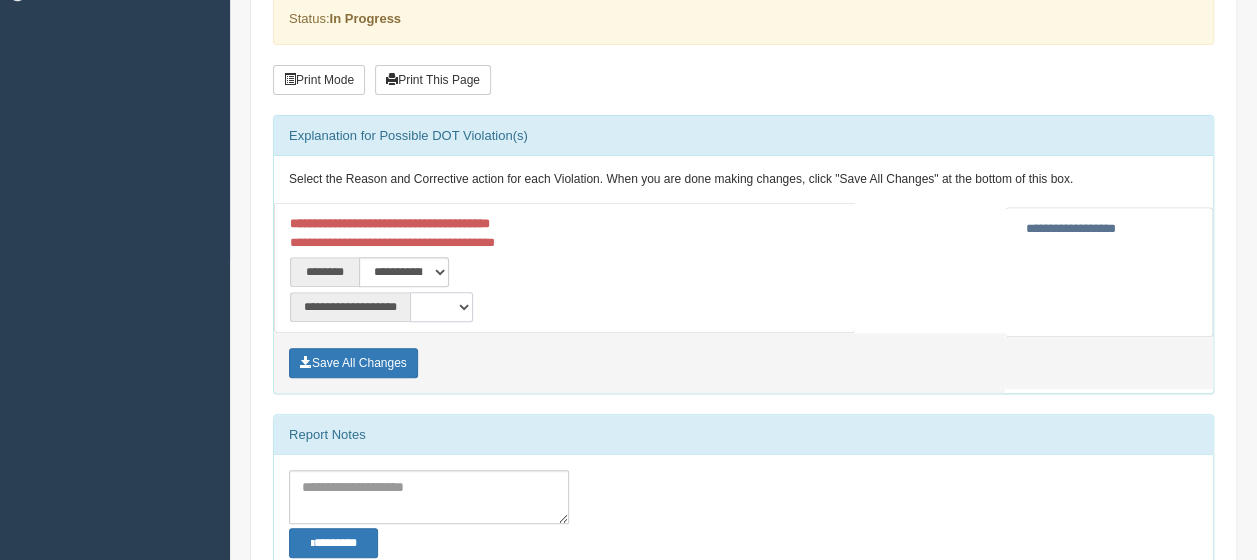 click on "**********" at bounding box center (441, 307) 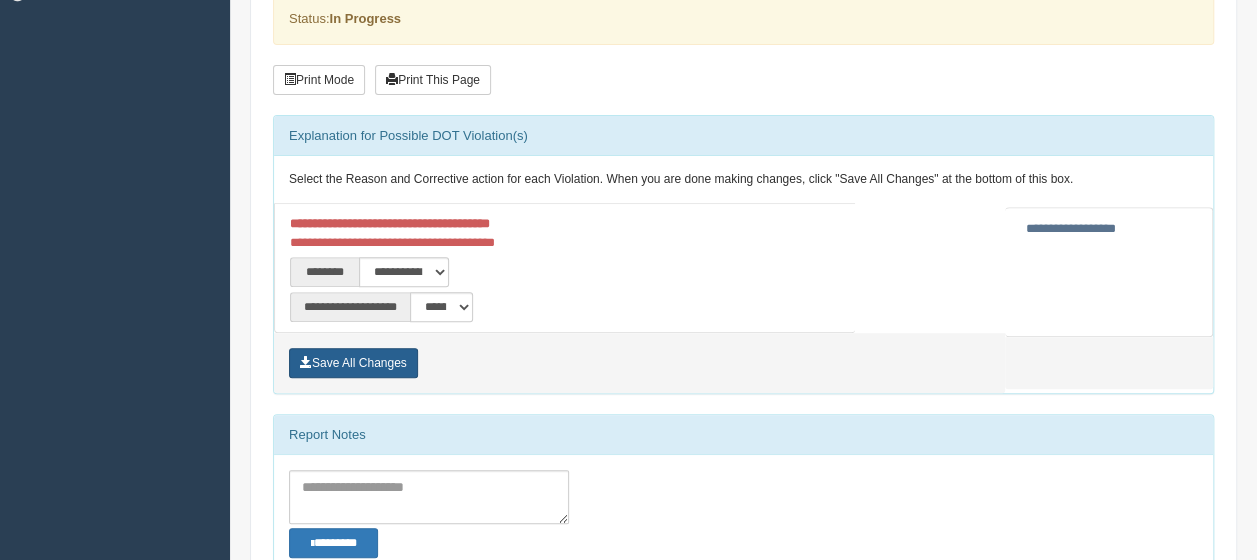 click on "Save All Changes" at bounding box center [353, 363] 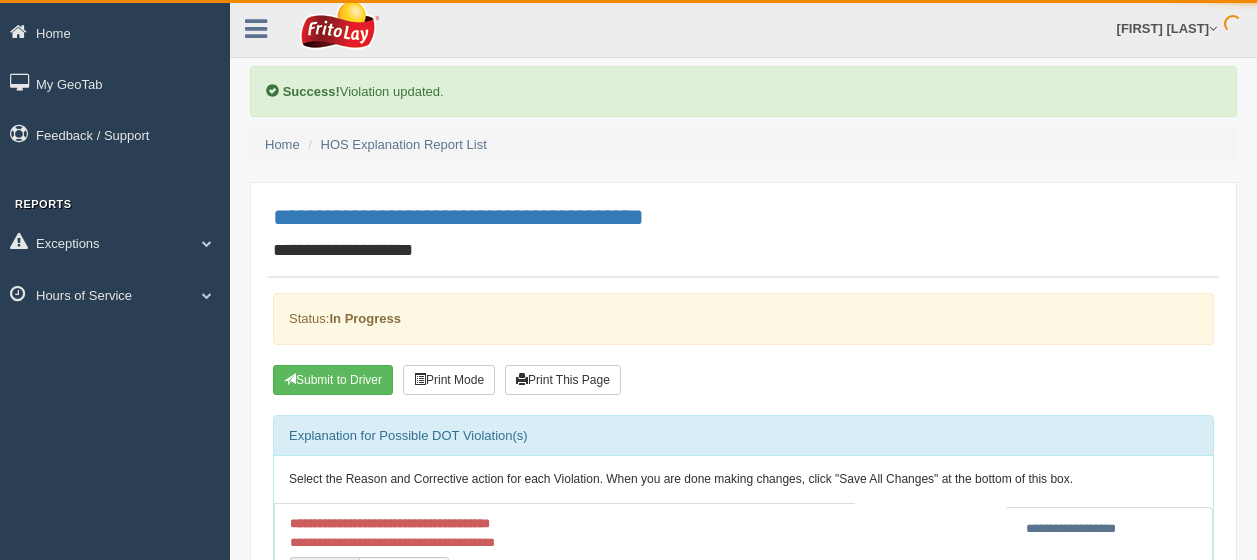 scroll, scrollTop: 0, scrollLeft: 0, axis: both 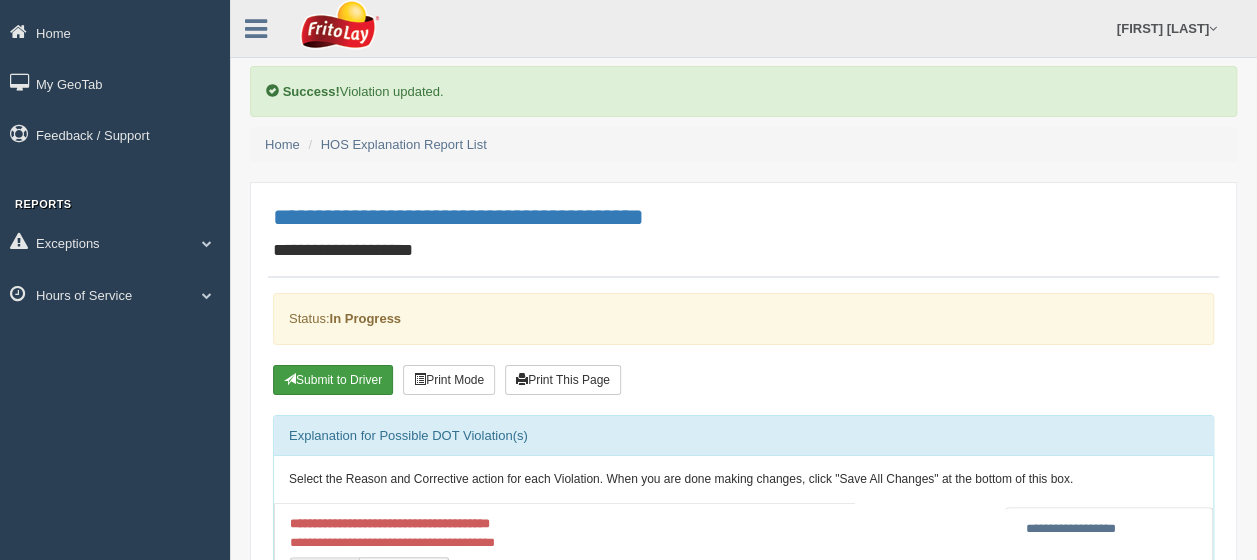 click on "Submit to Driver" at bounding box center (333, 380) 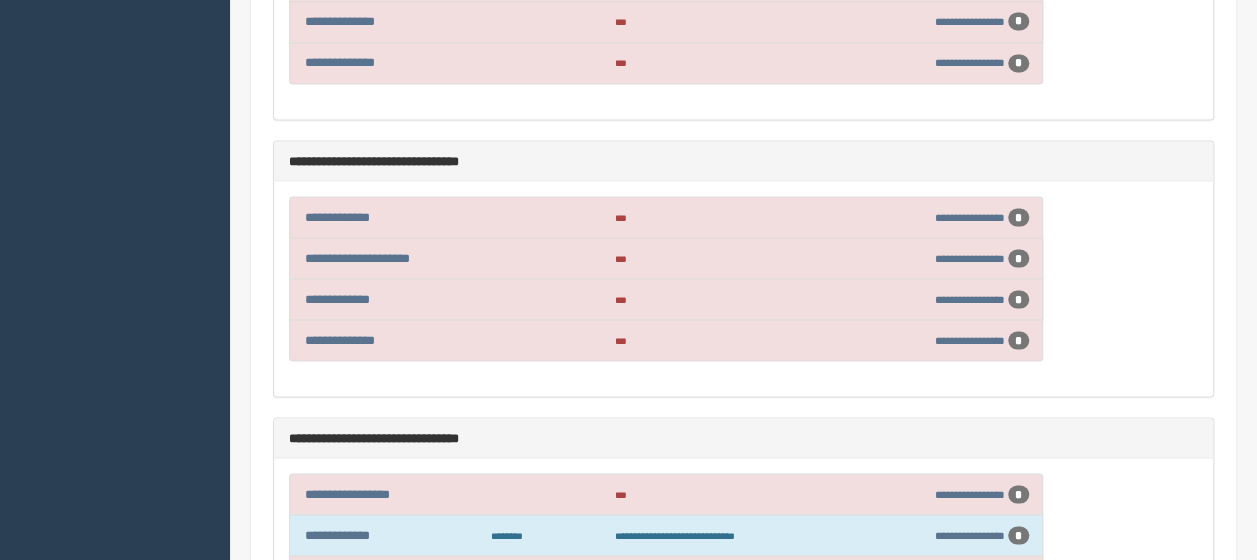 scroll, scrollTop: 1800, scrollLeft: 0, axis: vertical 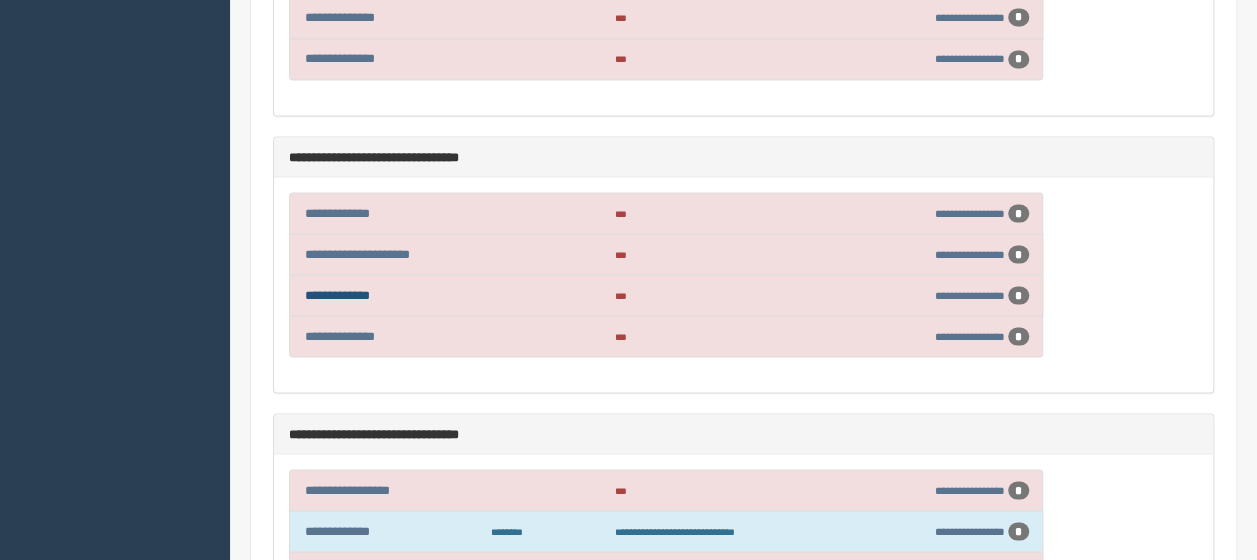 click on "**********" at bounding box center [337, 294] 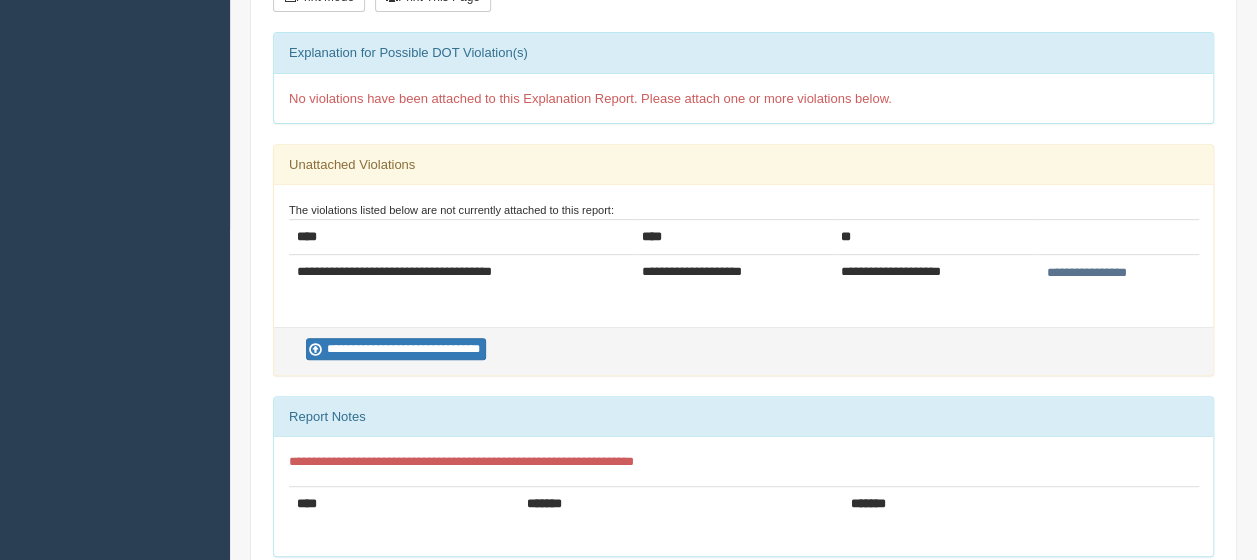 scroll, scrollTop: 300, scrollLeft: 0, axis: vertical 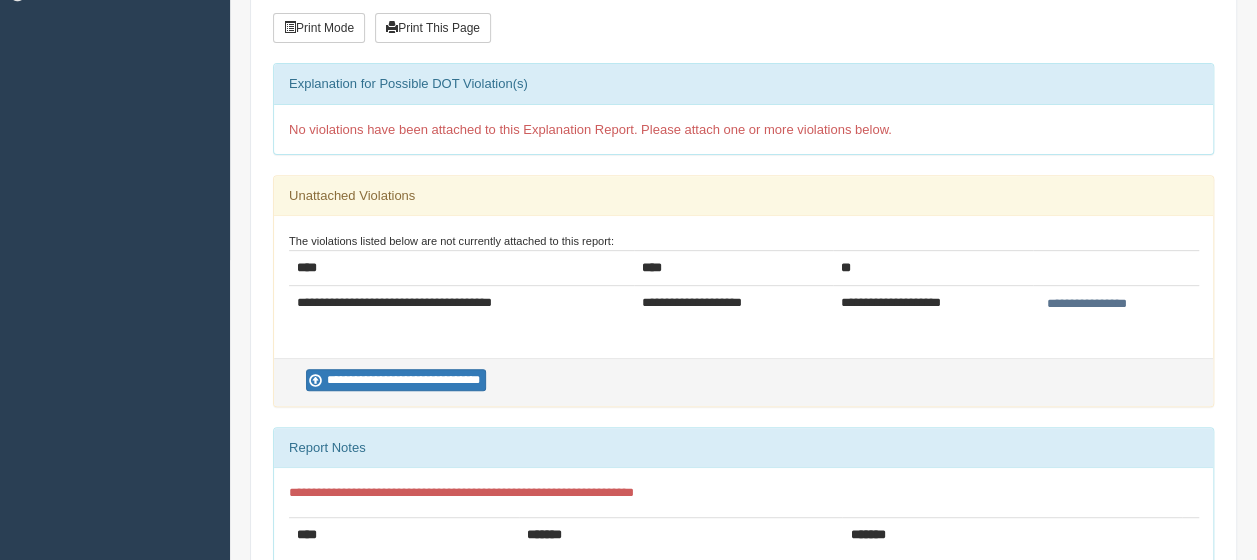 click on "**********" at bounding box center (1087, 304) 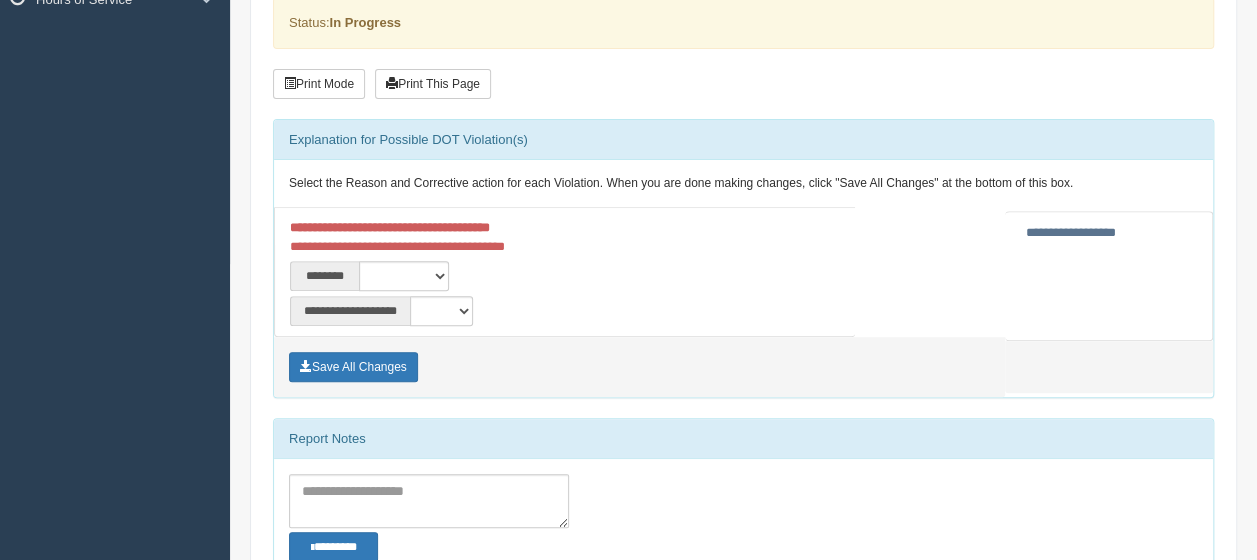 scroll, scrollTop: 300, scrollLeft: 0, axis: vertical 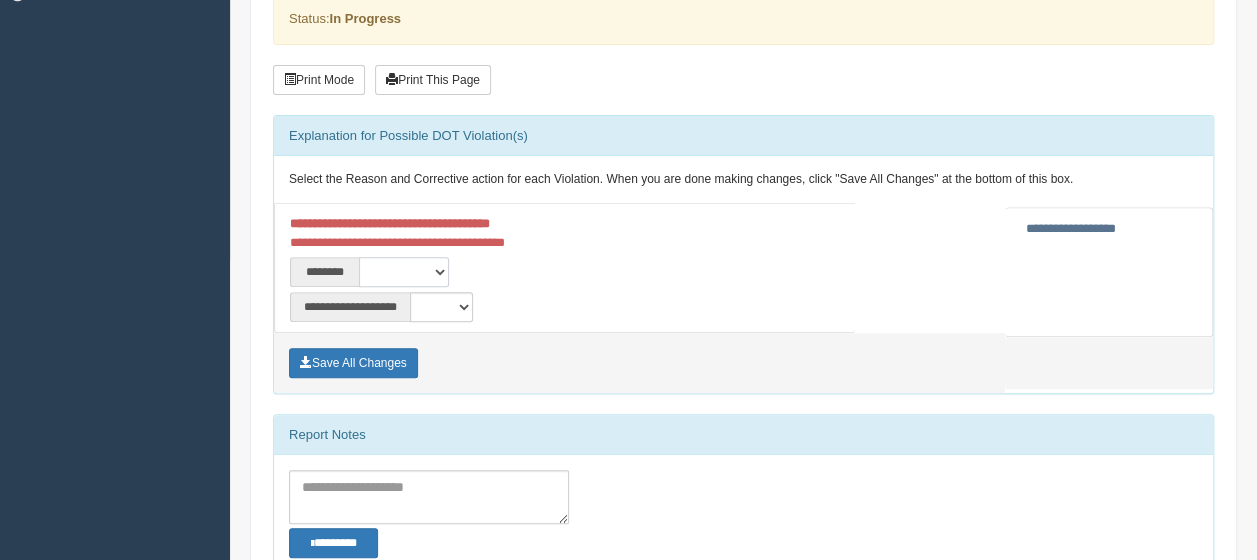 click on "**********" at bounding box center (404, 272) 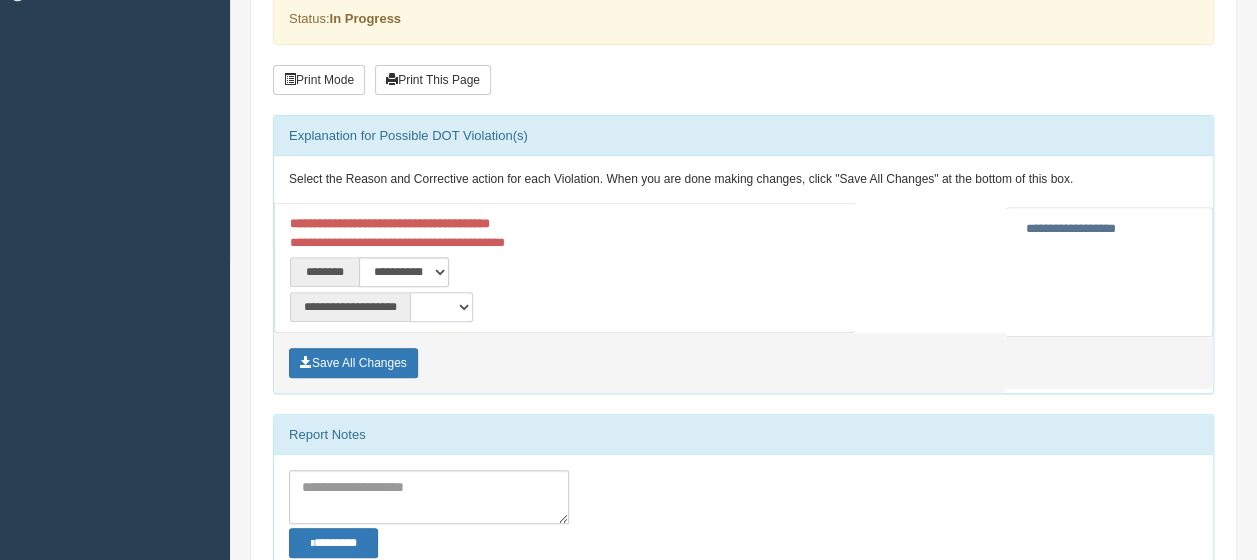 click on "**********" at bounding box center [441, 307] 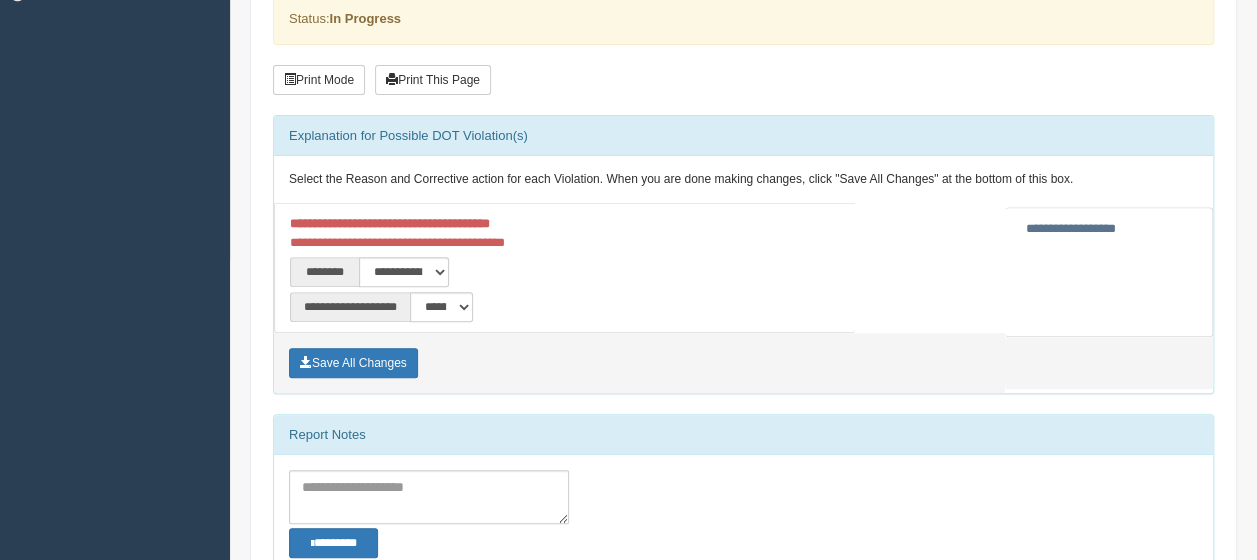 click on "Save All Changes" at bounding box center [459, 365] 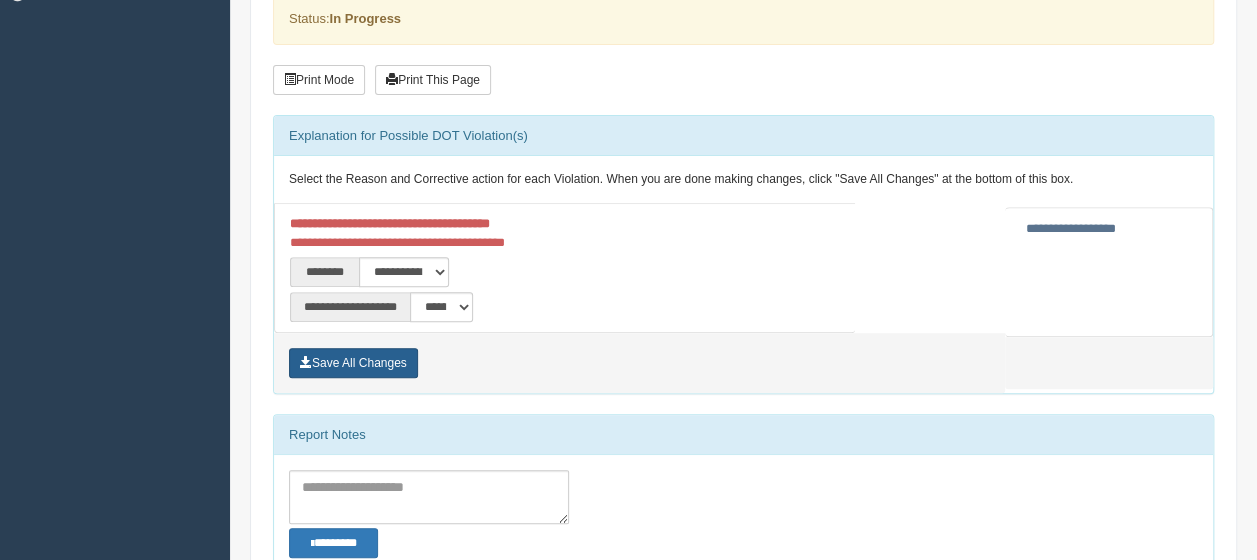click on "Save All Changes" at bounding box center [353, 363] 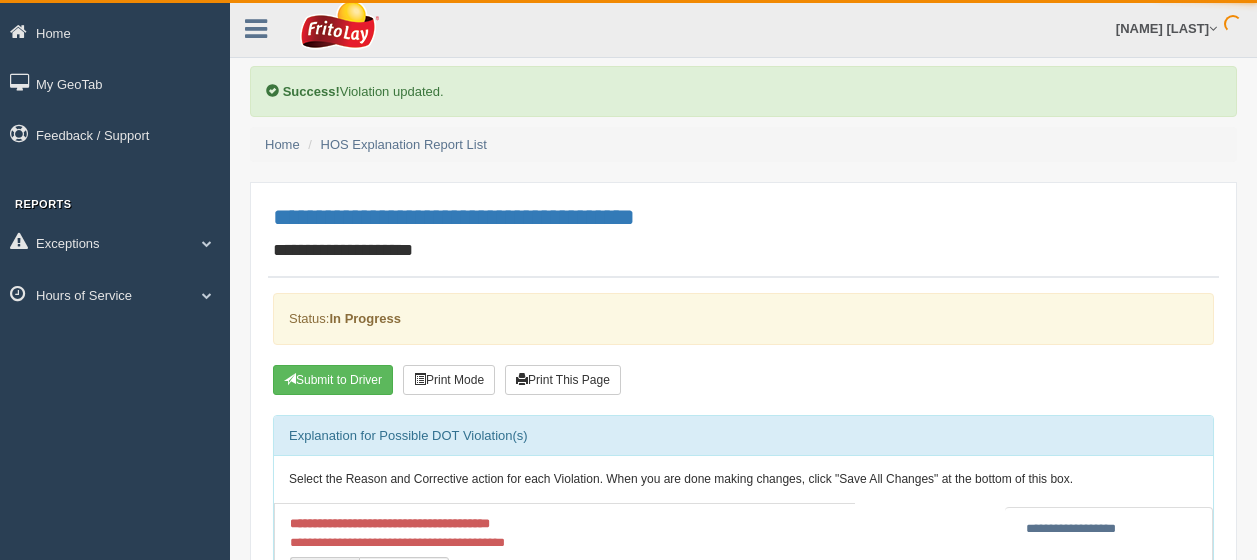 scroll, scrollTop: 0, scrollLeft: 0, axis: both 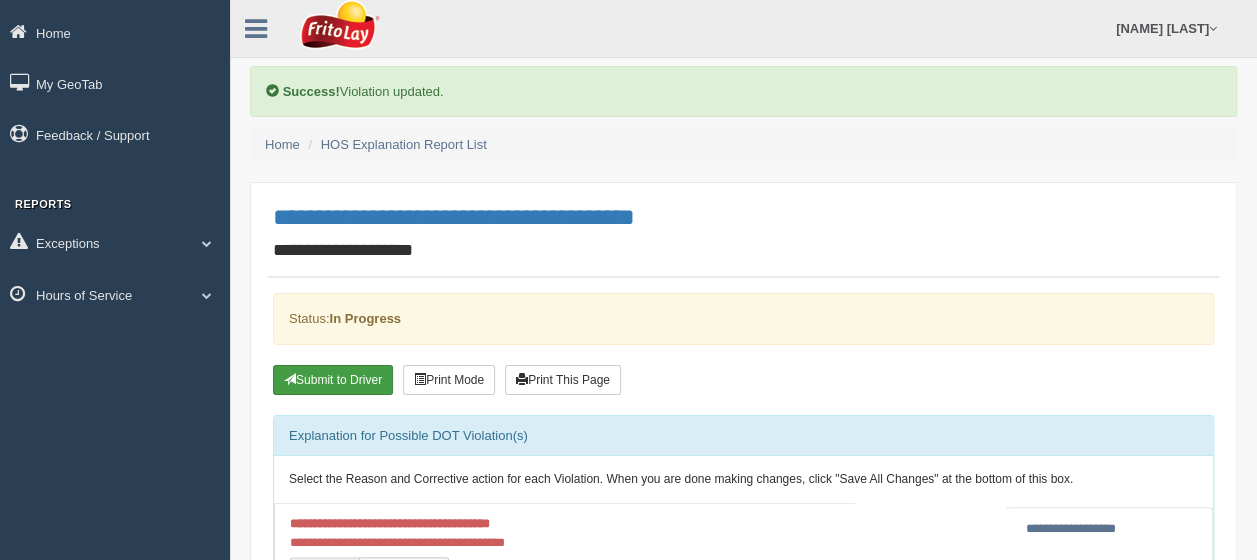 click on "Submit to Driver" at bounding box center [333, 380] 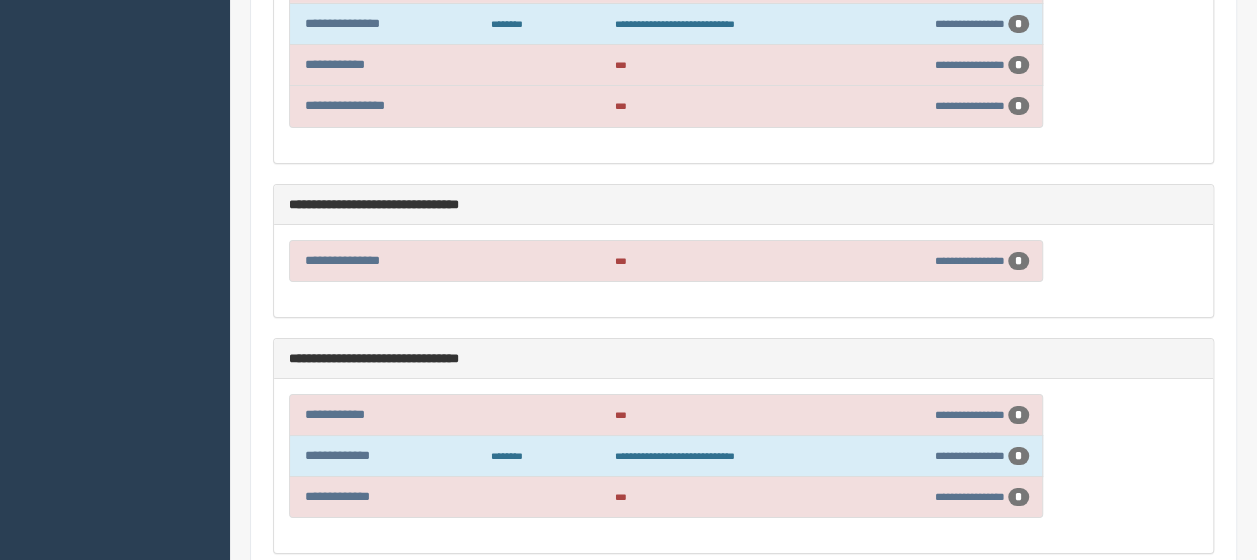 scroll, scrollTop: 3900, scrollLeft: 0, axis: vertical 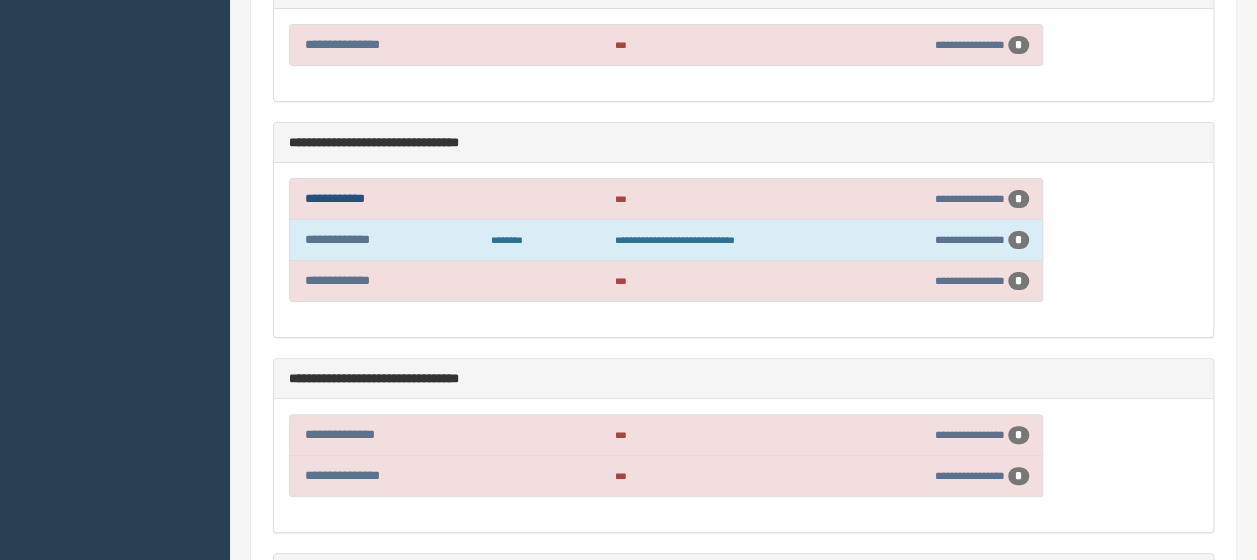 click on "**********" at bounding box center (335, 198) 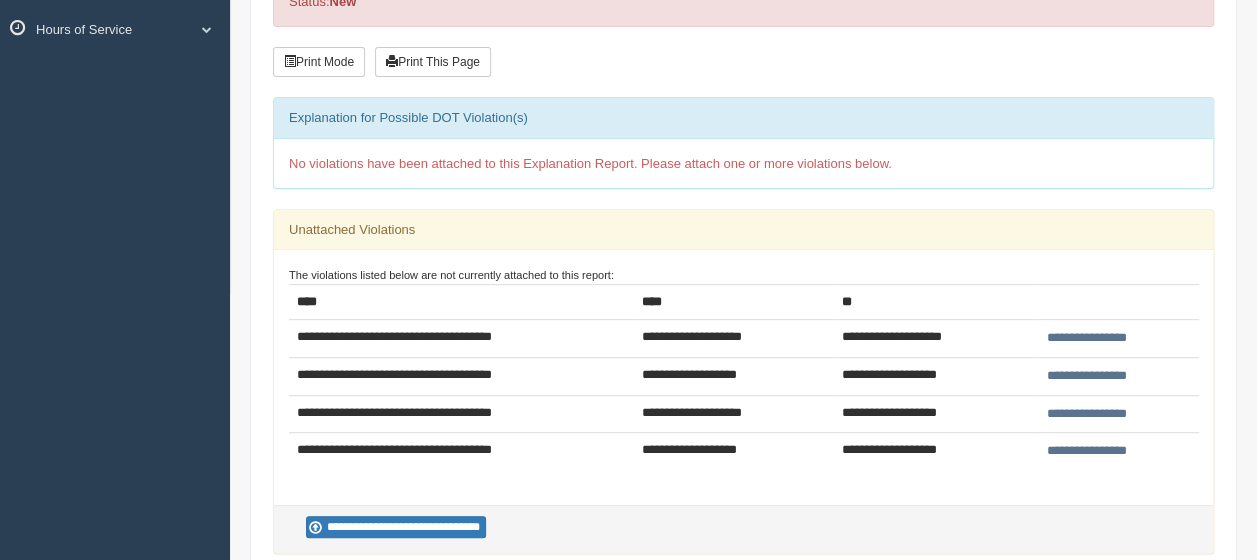 scroll, scrollTop: 300, scrollLeft: 0, axis: vertical 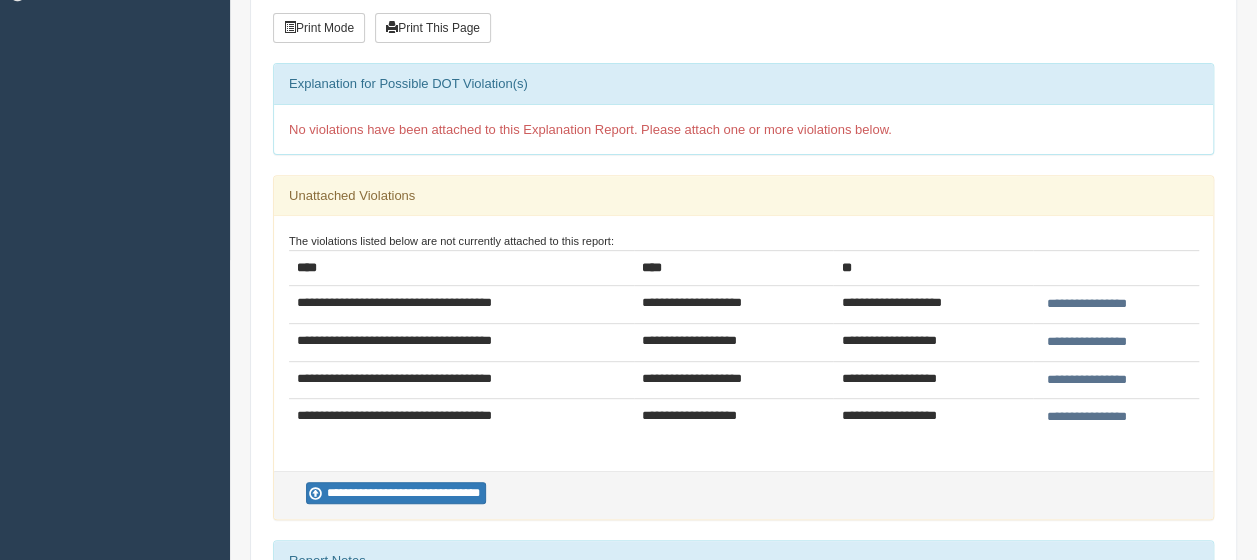click on "**********" at bounding box center (1087, 304) 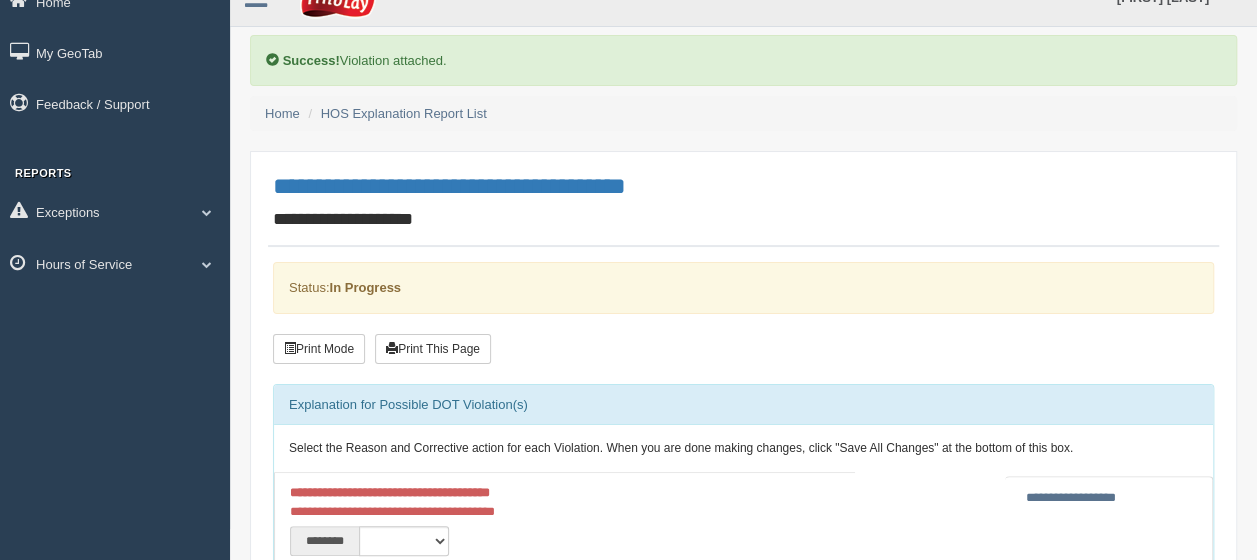 scroll, scrollTop: 300, scrollLeft: 0, axis: vertical 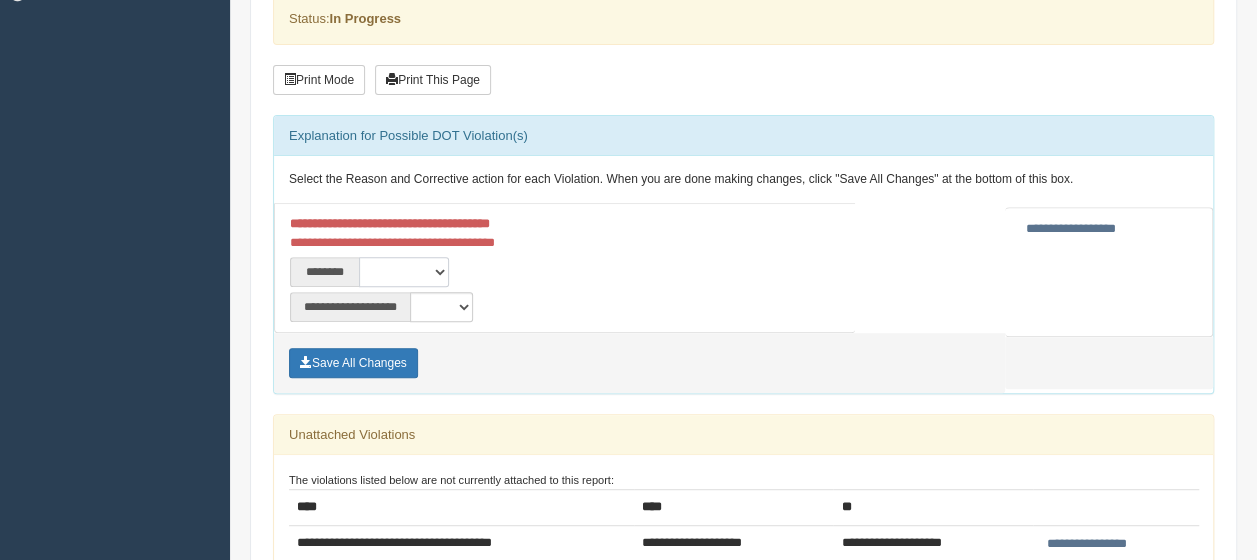 click on "**********" at bounding box center (404, 272) 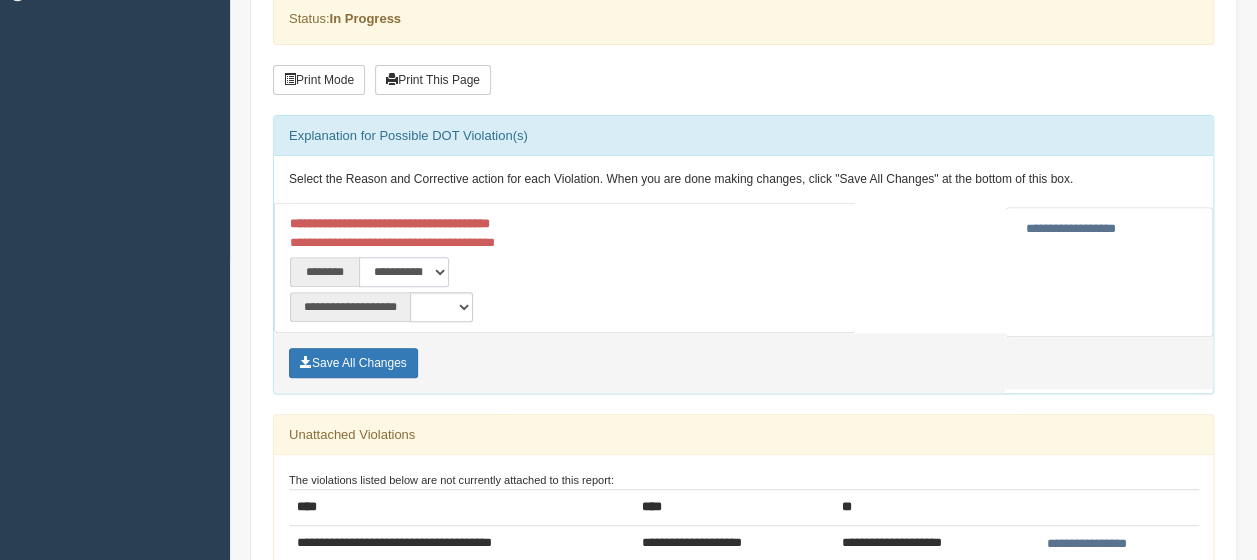 click on "**********" at bounding box center [404, 272] 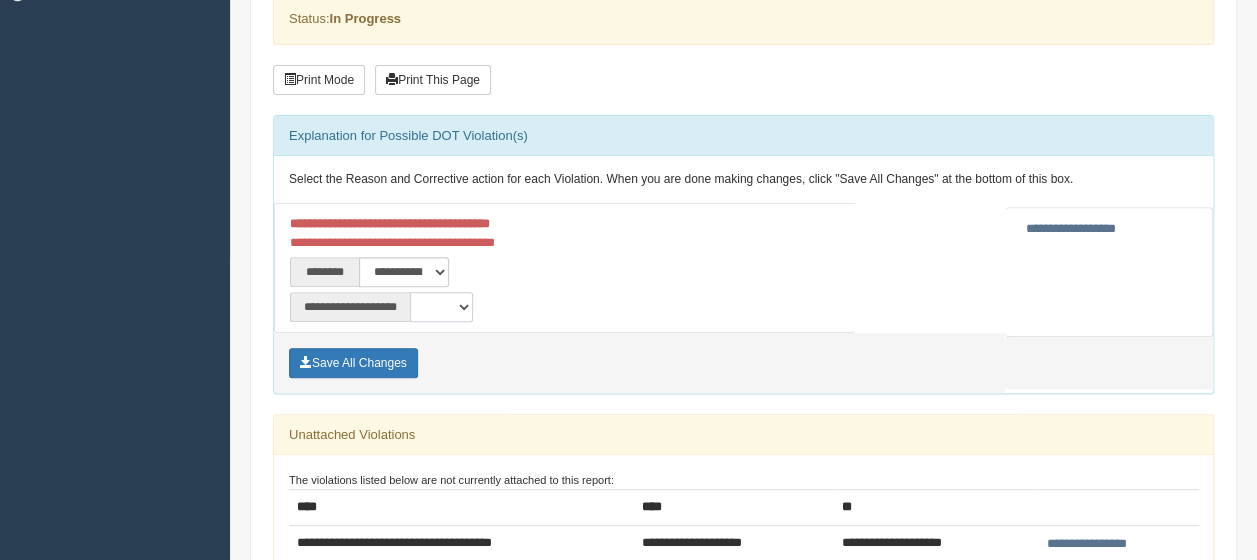click on "**********" at bounding box center (441, 307) 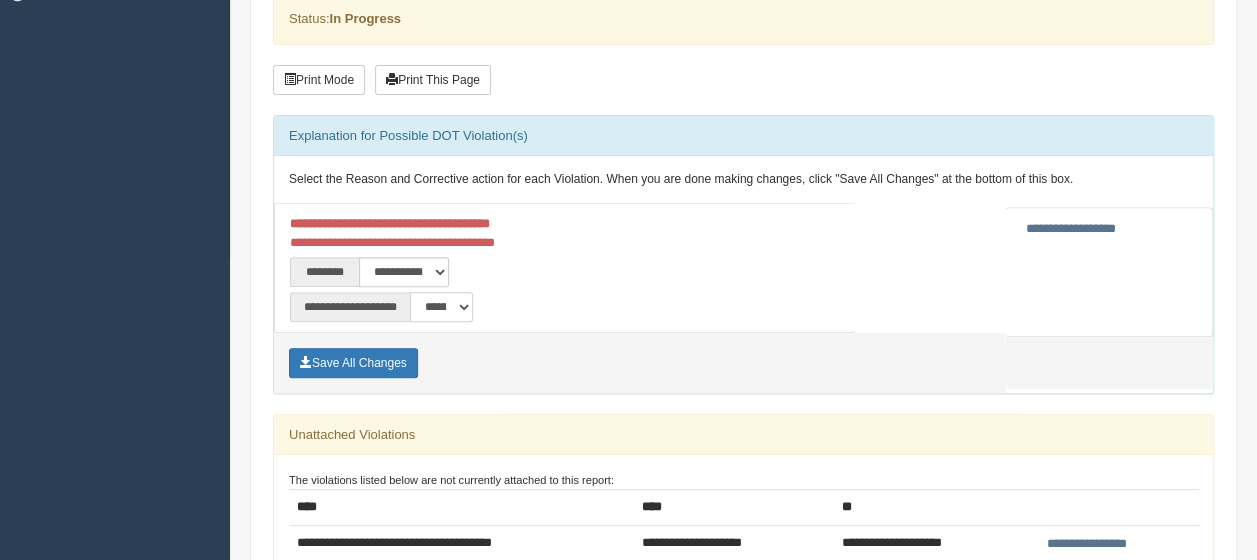 click on "**********" at bounding box center [441, 307] 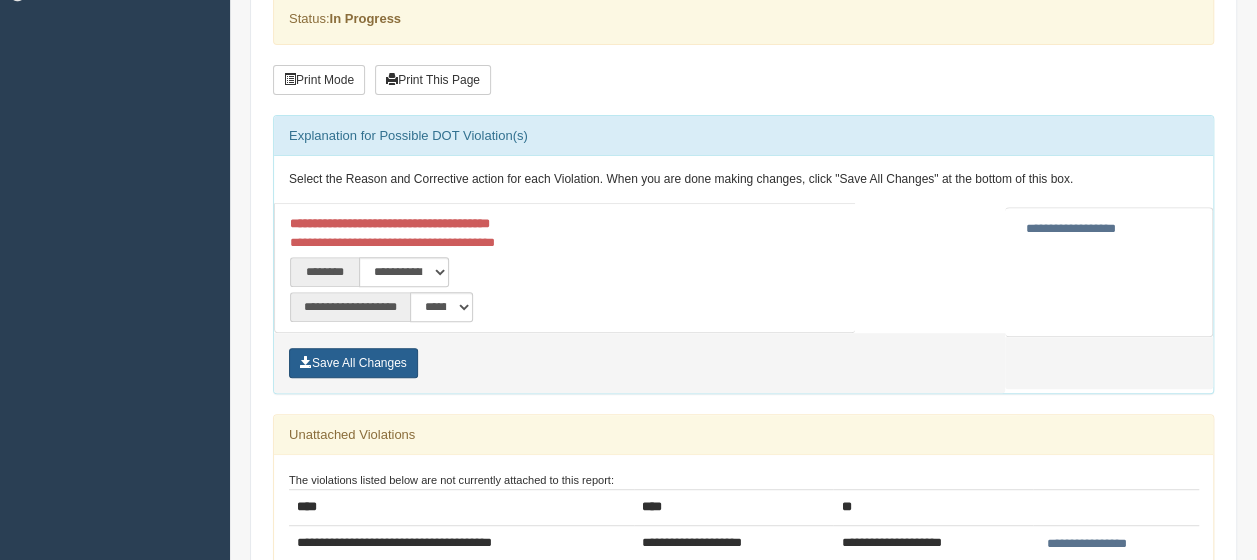 click on "Save All Changes" at bounding box center (353, 363) 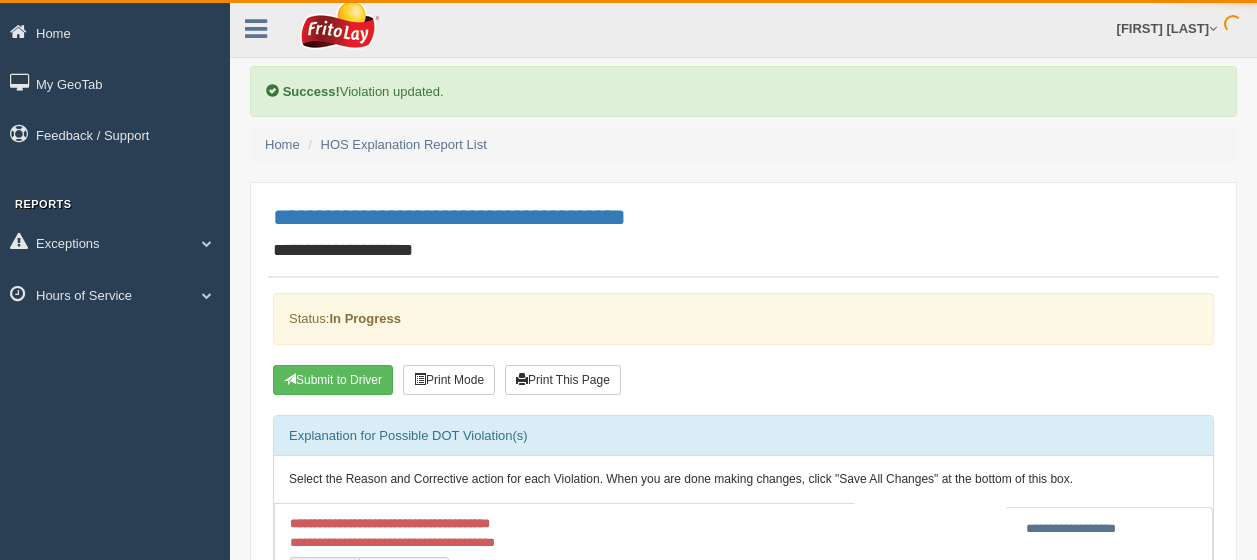 scroll, scrollTop: 0, scrollLeft: 0, axis: both 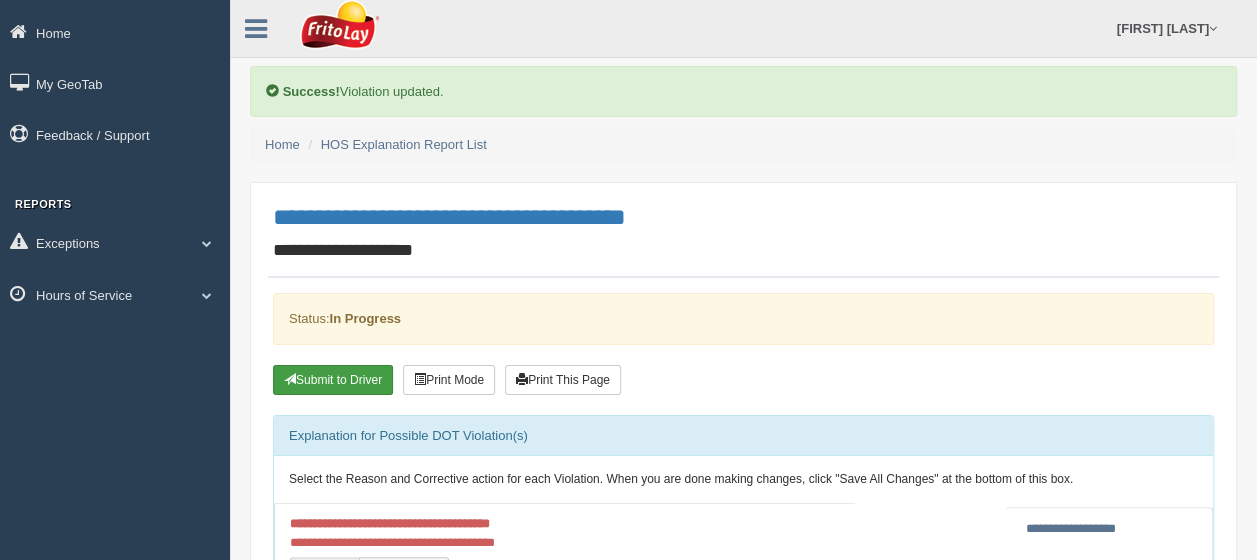 click on "Submit to Driver" at bounding box center (333, 380) 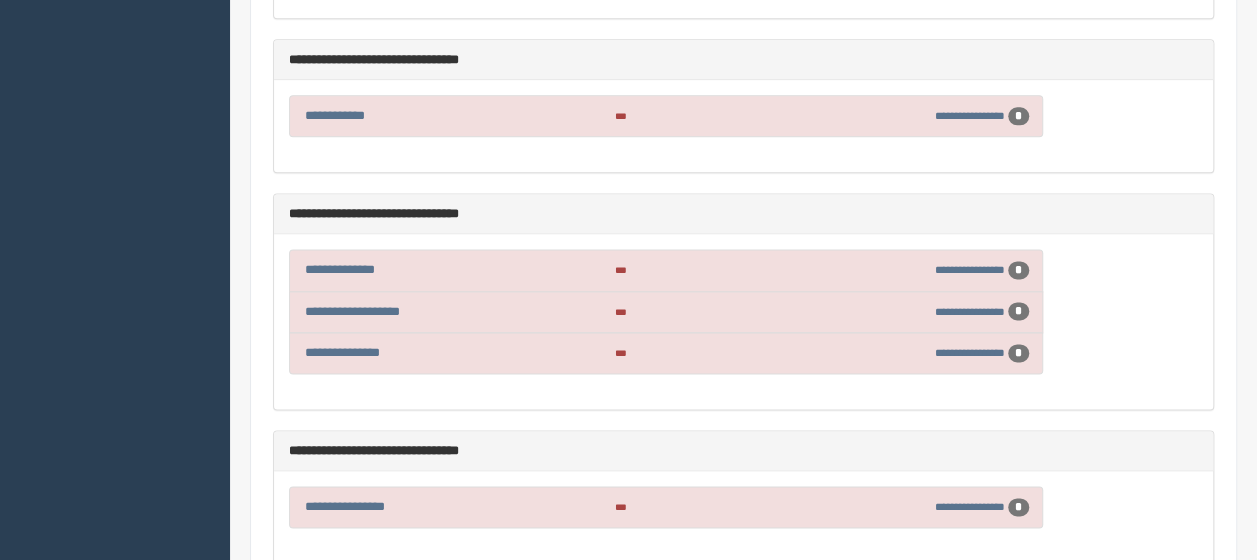 scroll, scrollTop: 5058, scrollLeft: 0, axis: vertical 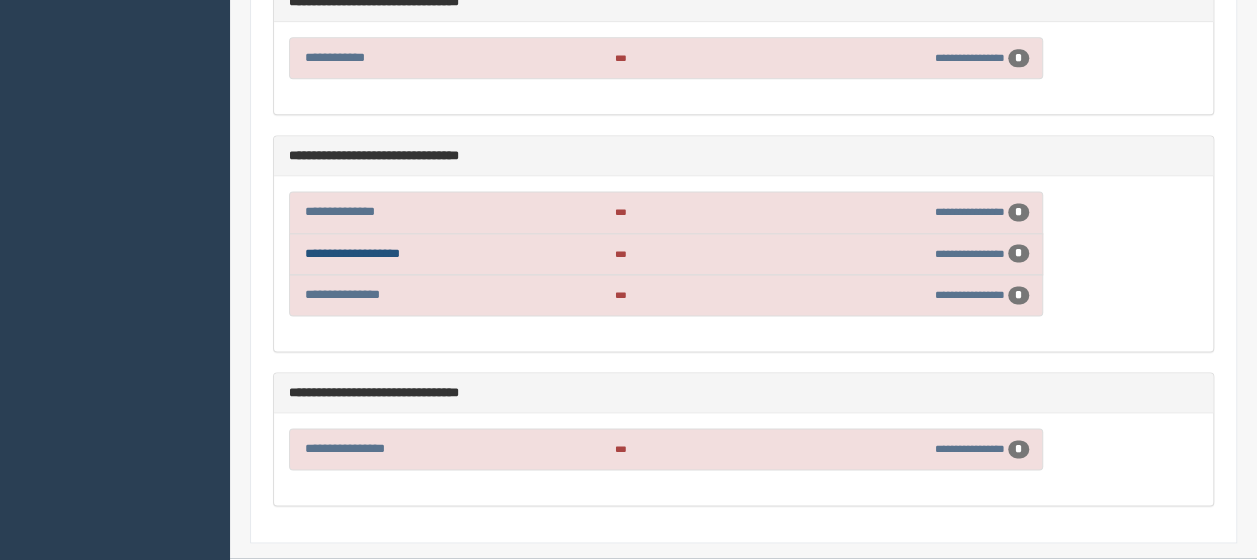 click on "**********" at bounding box center (352, 253) 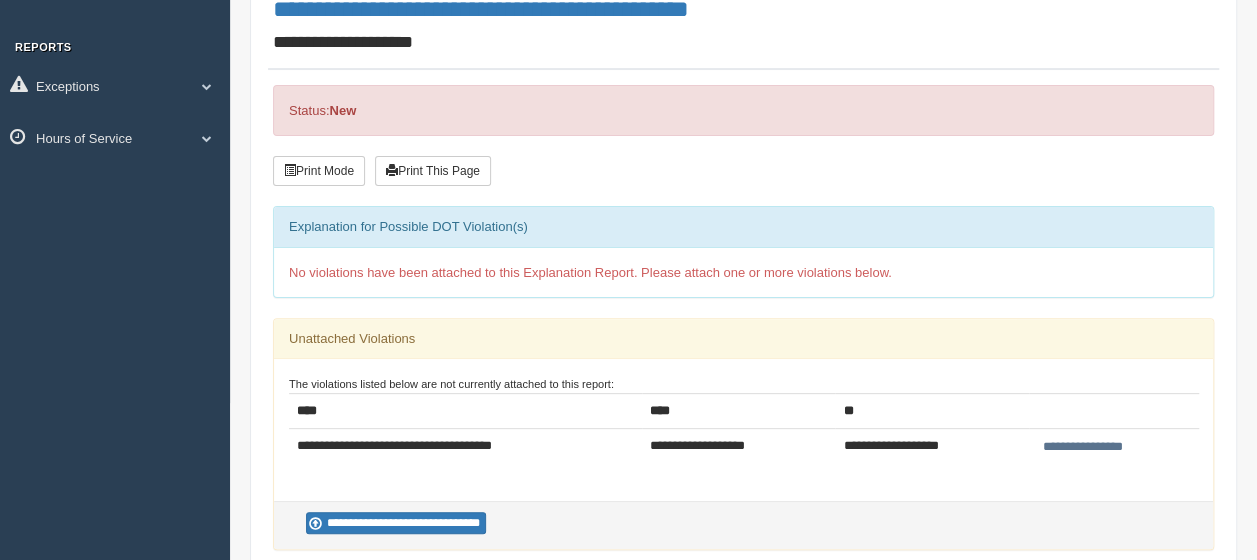 scroll, scrollTop: 300, scrollLeft: 0, axis: vertical 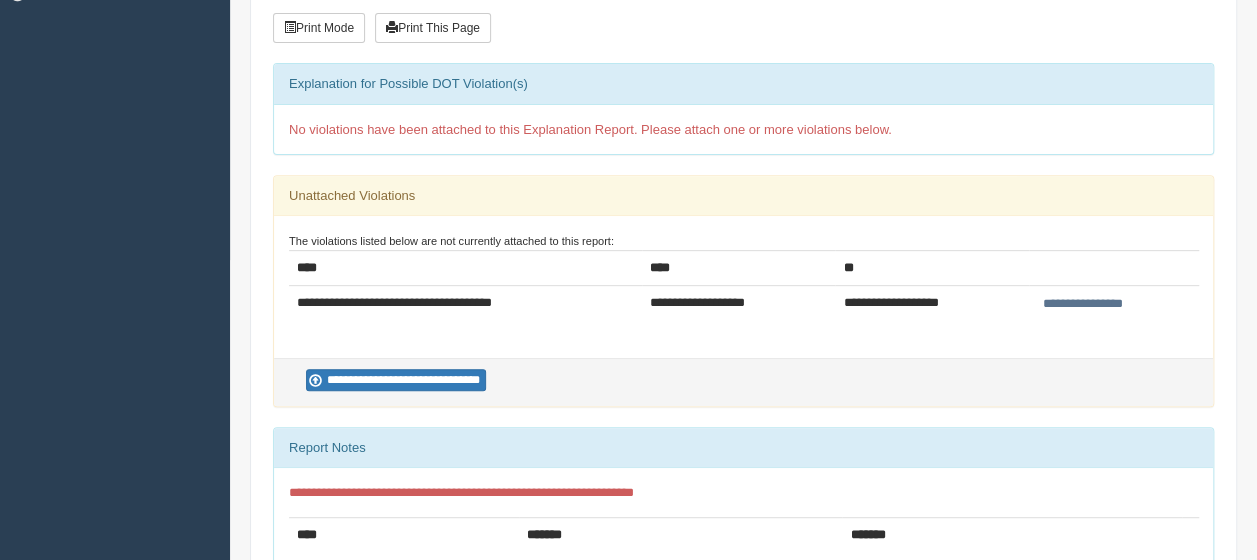 click on "**********" at bounding box center [1083, 304] 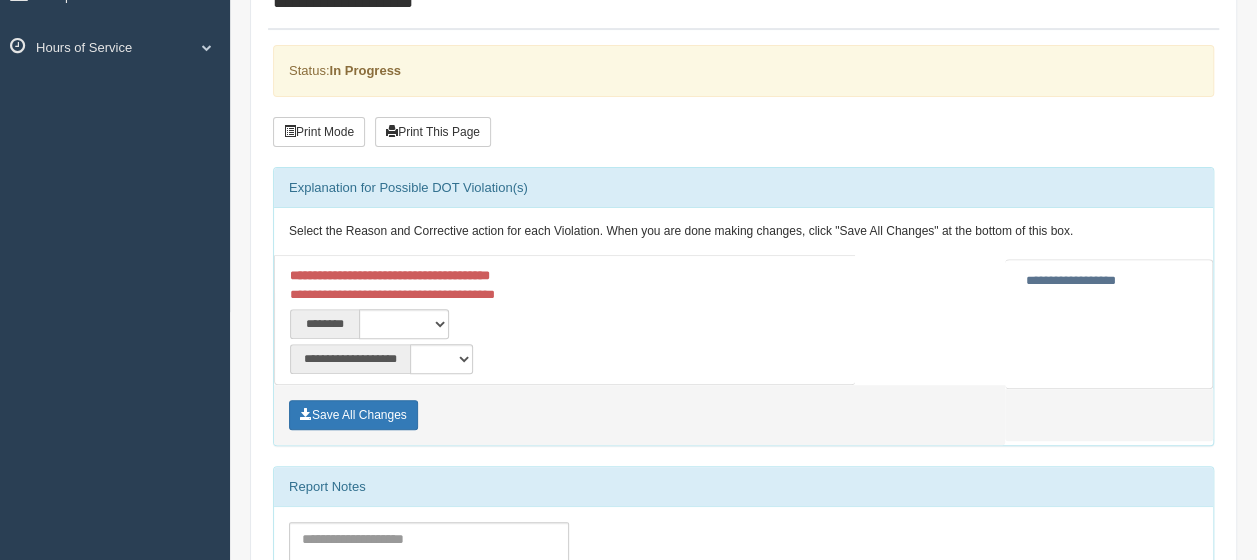 scroll, scrollTop: 500, scrollLeft: 0, axis: vertical 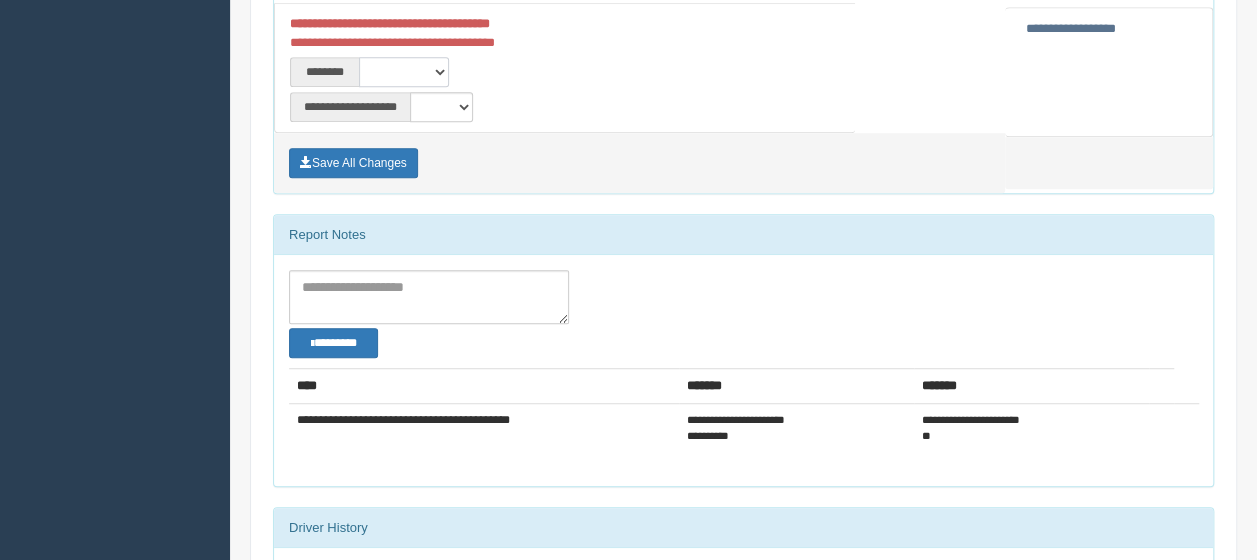click on "**********" at bounding box center (404, 72) 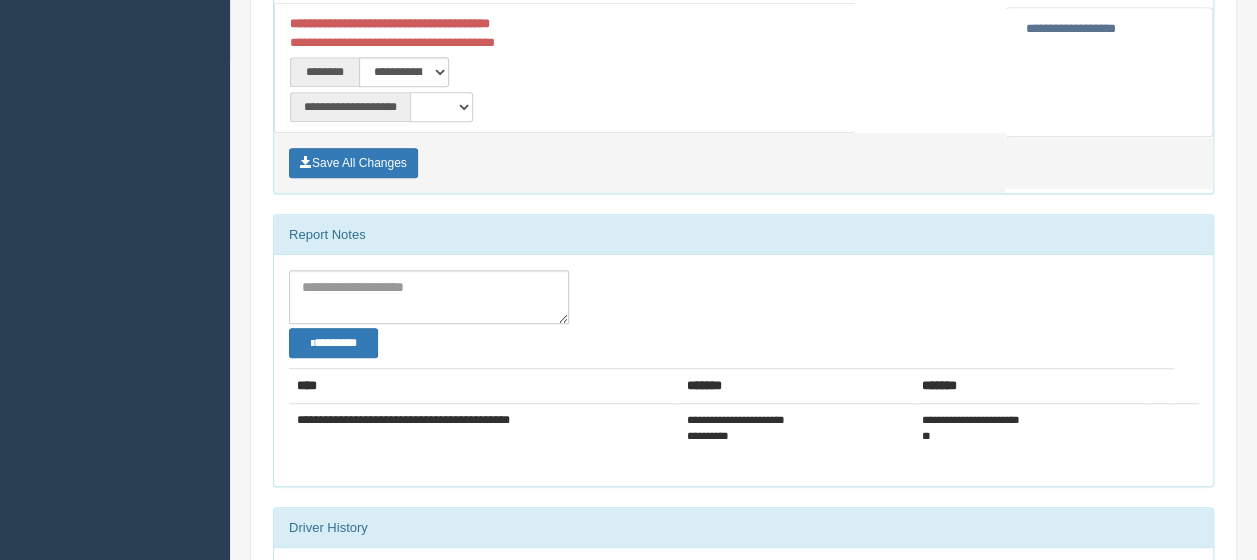 click on "**********" at bounding box center [441, 107] 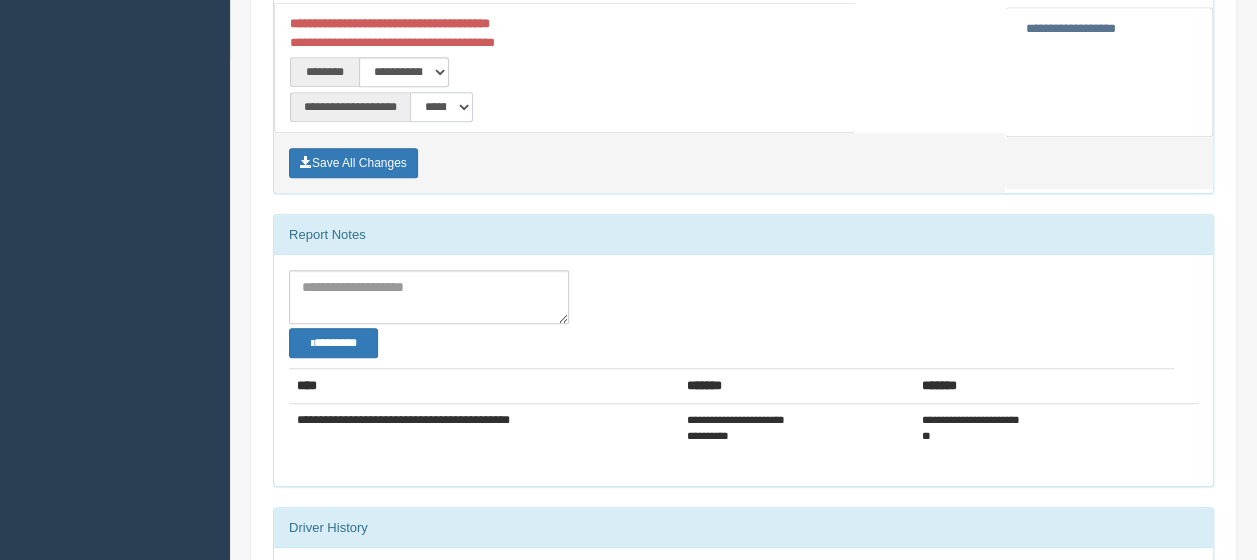 click on "**********" at bounding box center (441, 107) 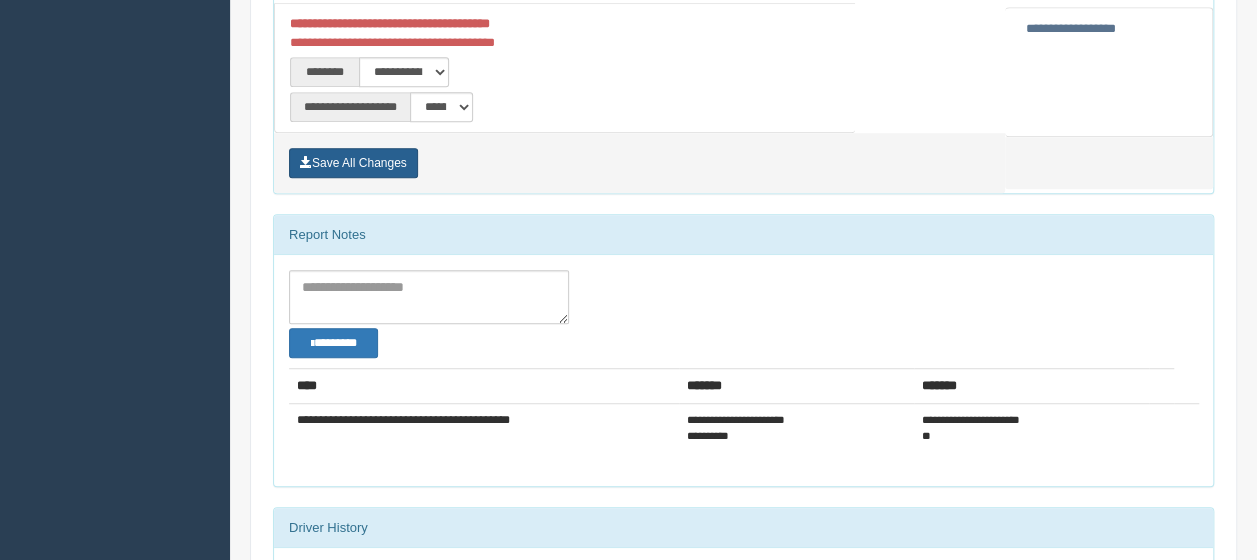 click on "Save All Changes" at bounding box center [353, 163] 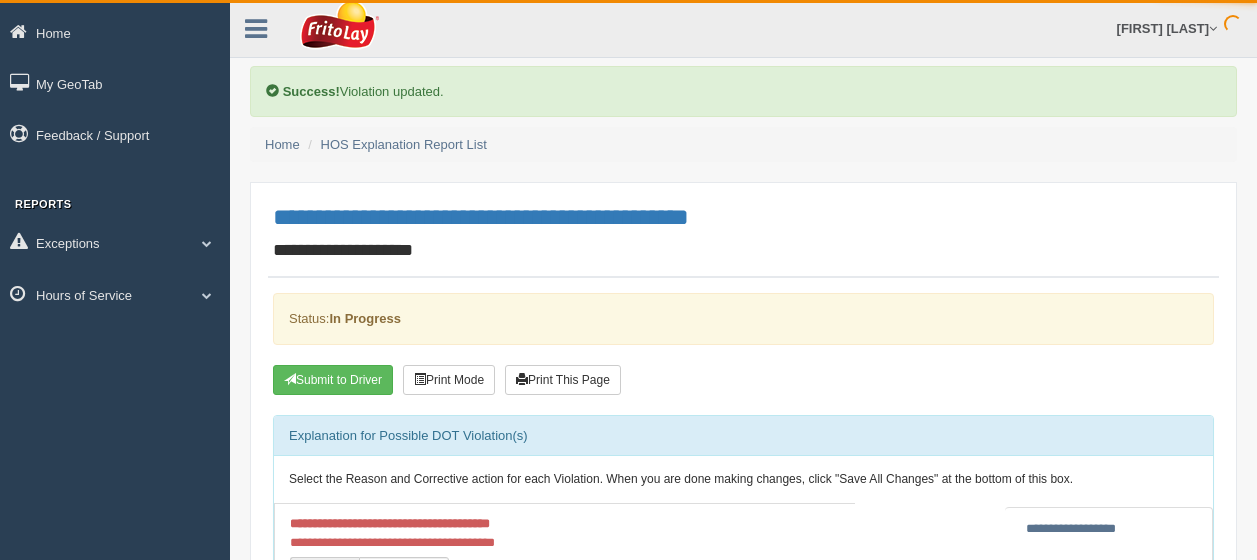 scroll, scrollTop: 0, scrollLeft: 0, axis: both 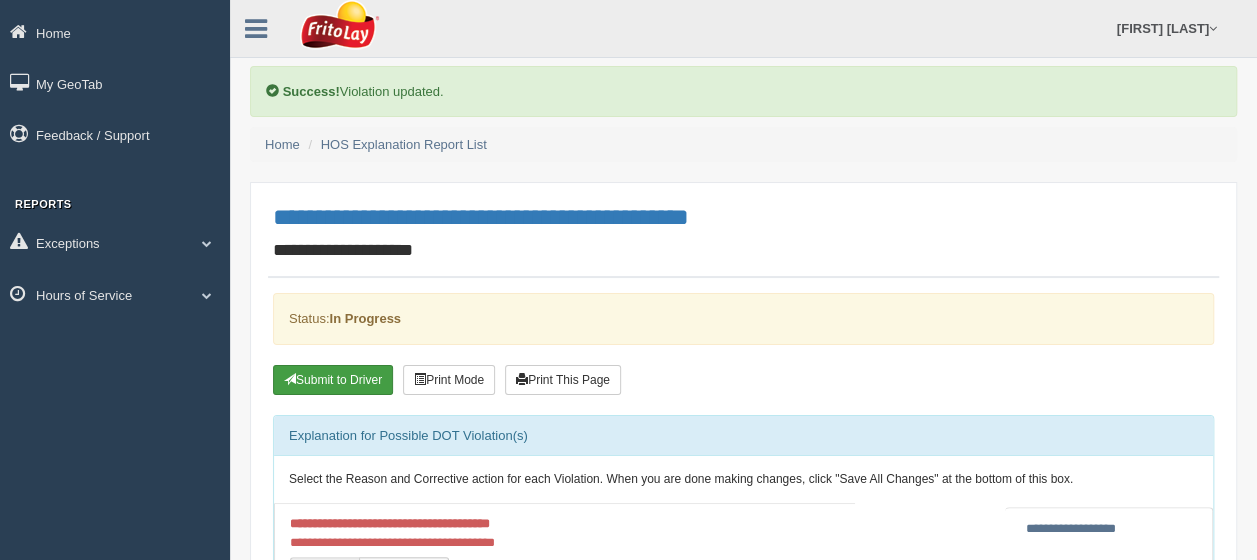 click on "Submit to Driver" at bounding box center (333, 380) 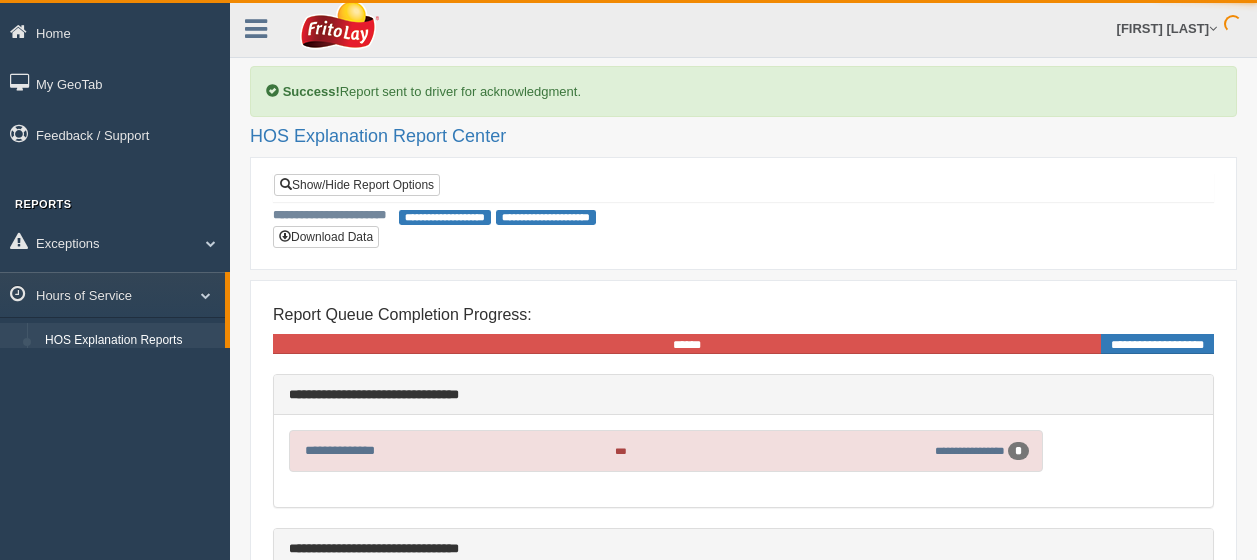 scroll, scrollTop: 0, scrollLeft: 0, axis: both 